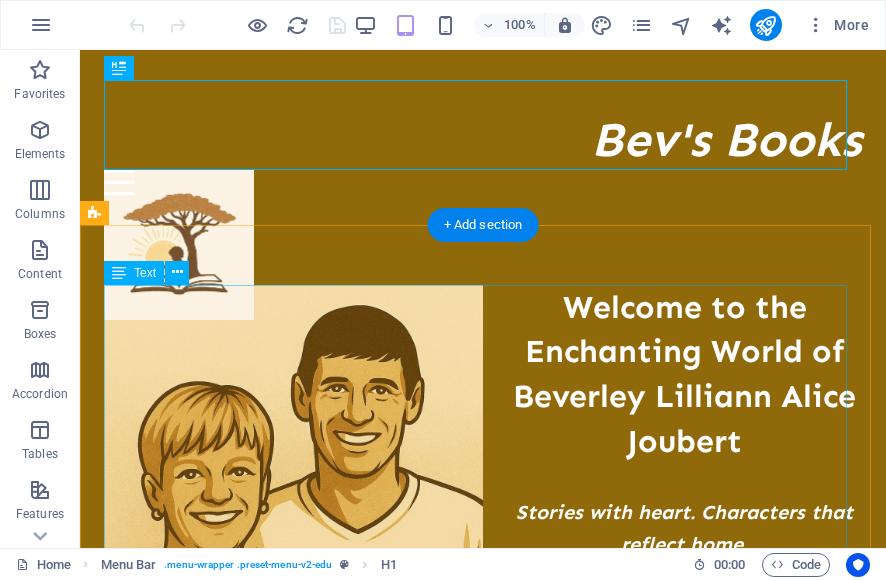 scroll, scrollTop: 0, scrollLeft: 0, axis: both 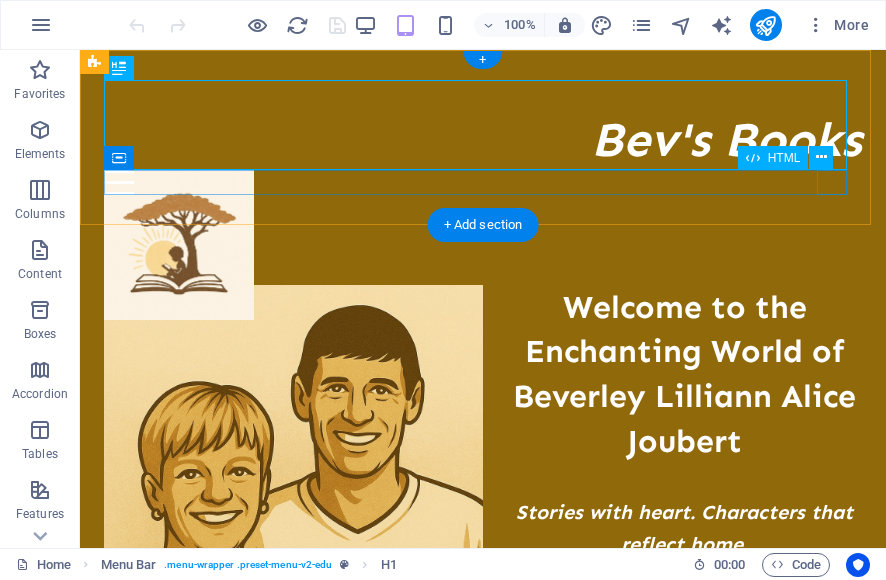 click at bounding box center [483, 182] 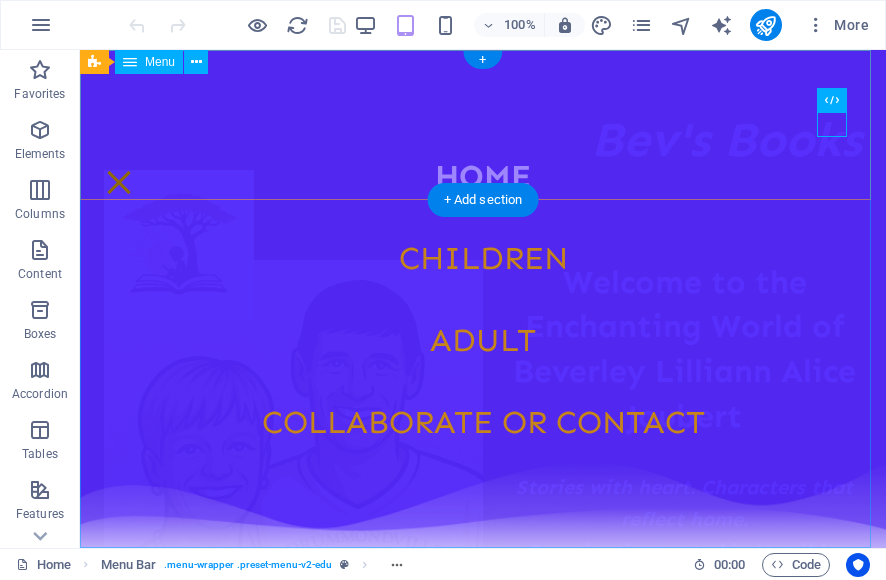 click on "Home Children Adult Collaborate or Contact" at bounding box center (483, 299) 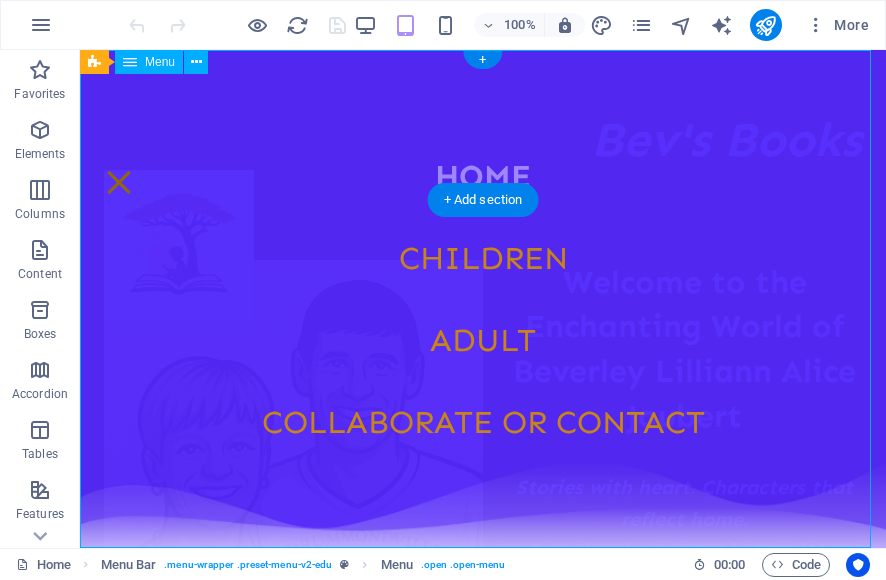click on "Home Children Adult Collaborate or Contact" at bounding box center (483, 299) 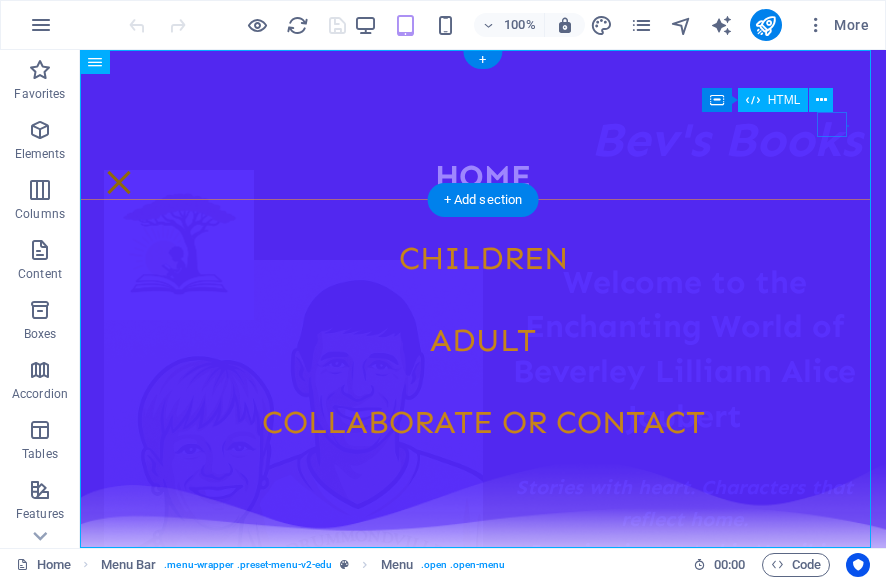 click at bounding box center (119, 182) 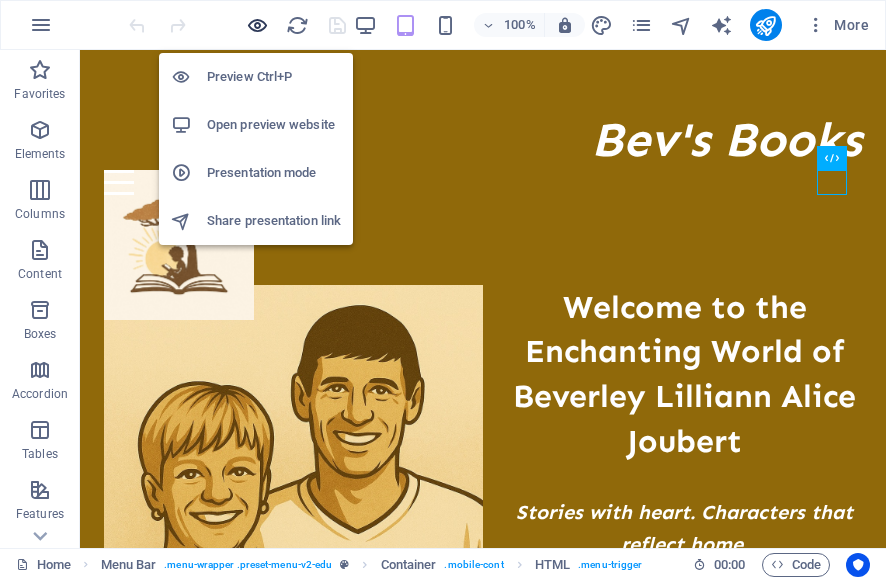 click at bounding box center (257, 25) 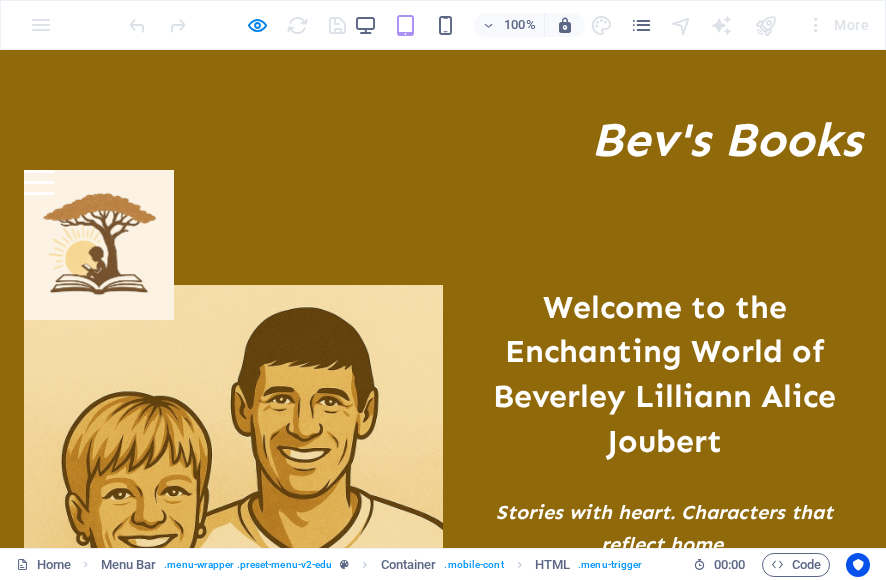 click at bounding box center (39, 182) 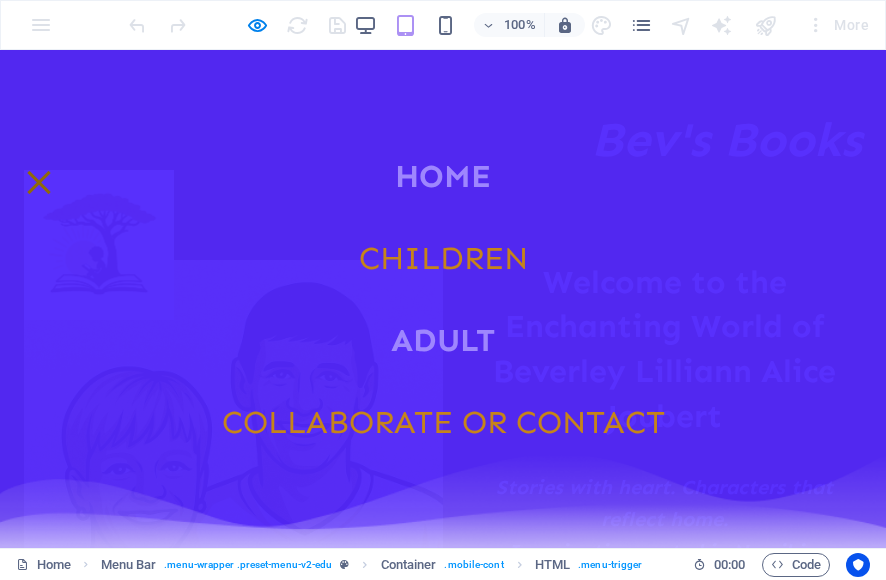 click on "Adult" at bounding box center (443, 340) 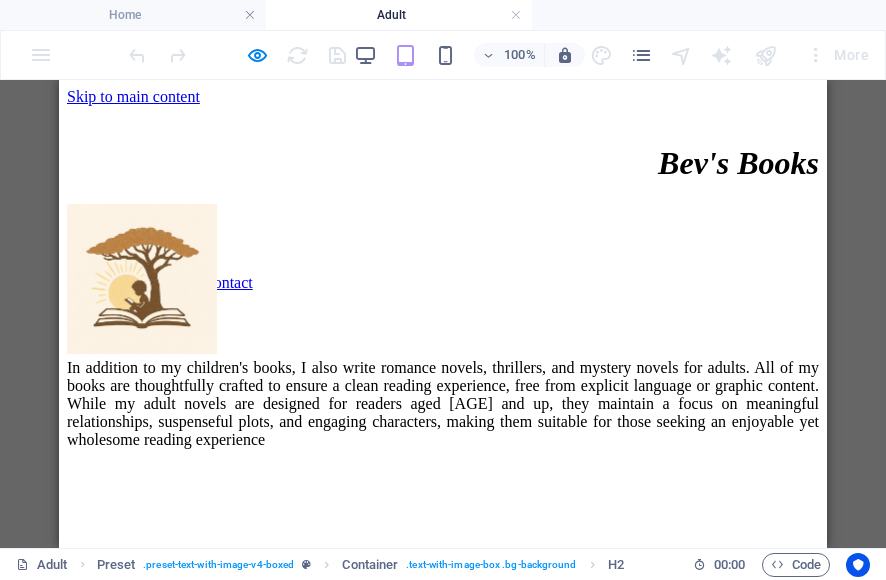 scroll, scrollTop: 0, scrollLeft: 0, axis: both 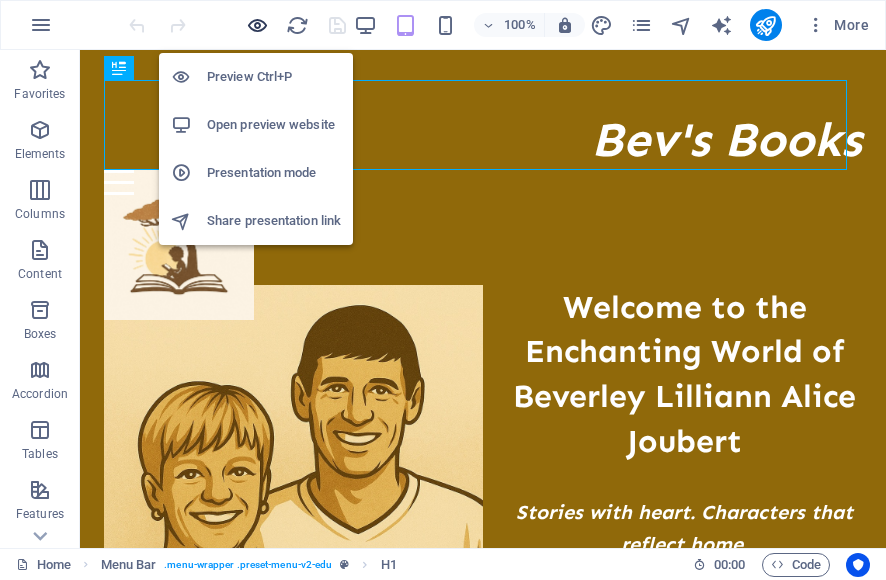click at bounding box center (257, 25) 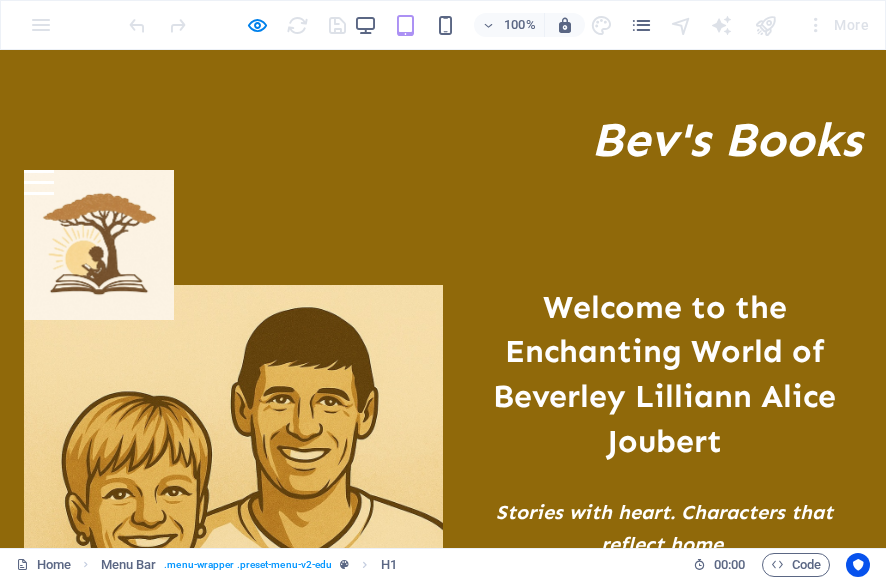 click at bounding box center [39, 182] 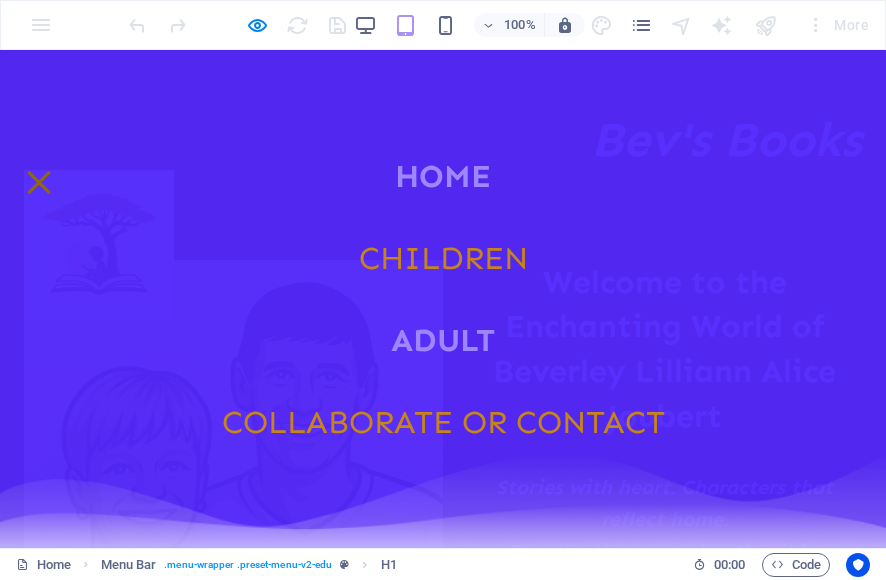 click on "Adult" at bounding box center [443, 340] 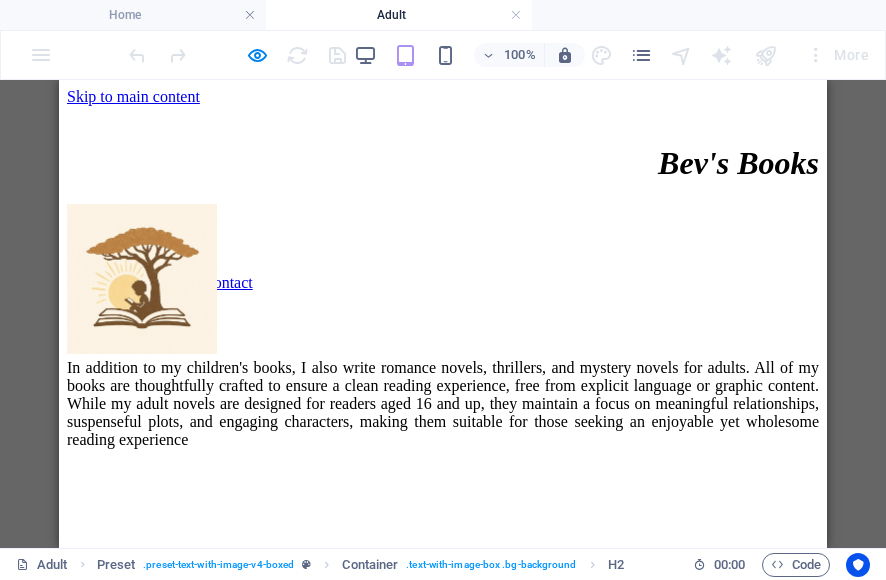 scroll, scrollTop: 0, scrollLeft: 0, axis: both 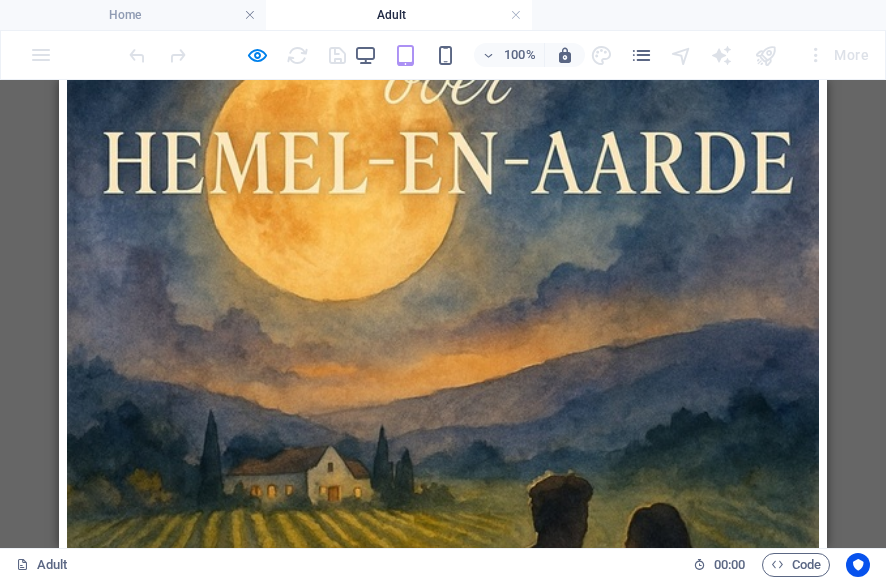 click at bounding box center (443, 13527) 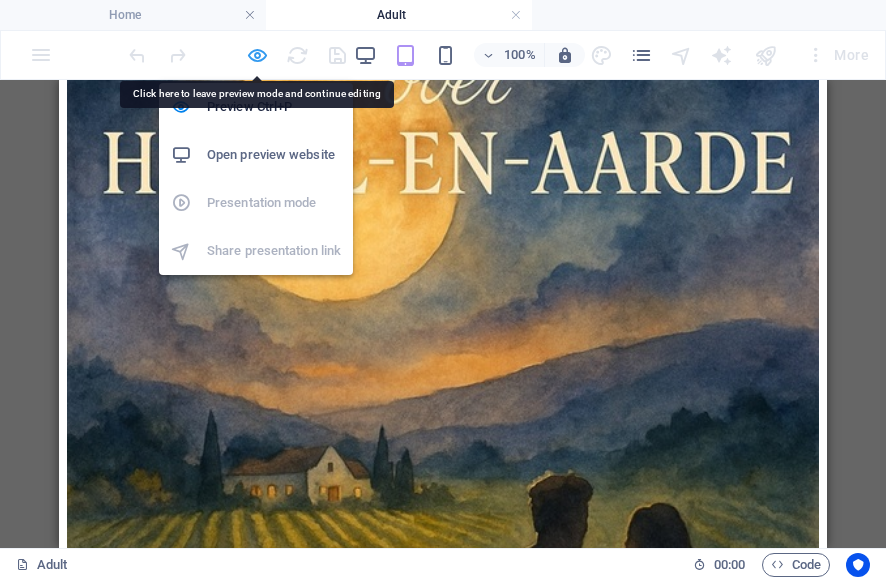 click at bounding box center (257, 55) 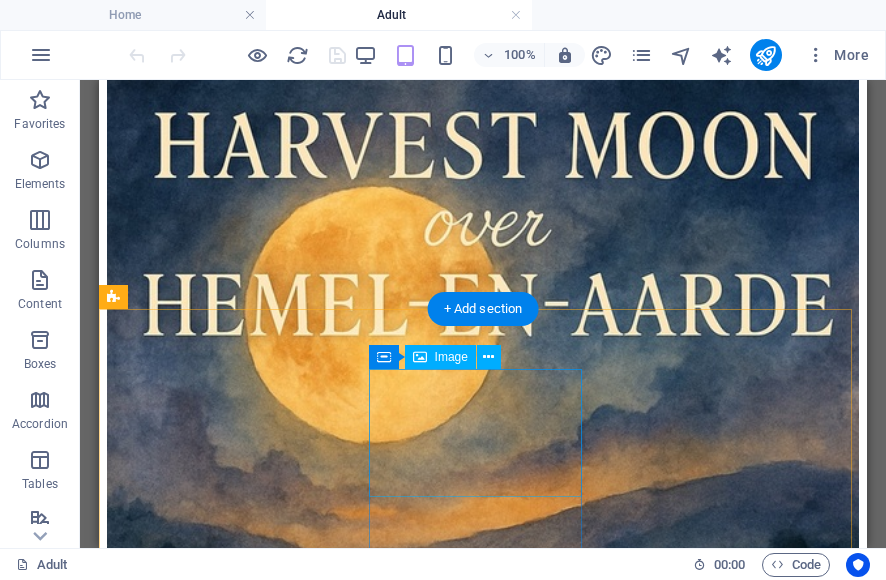 click at bounding box center [483, 13669] 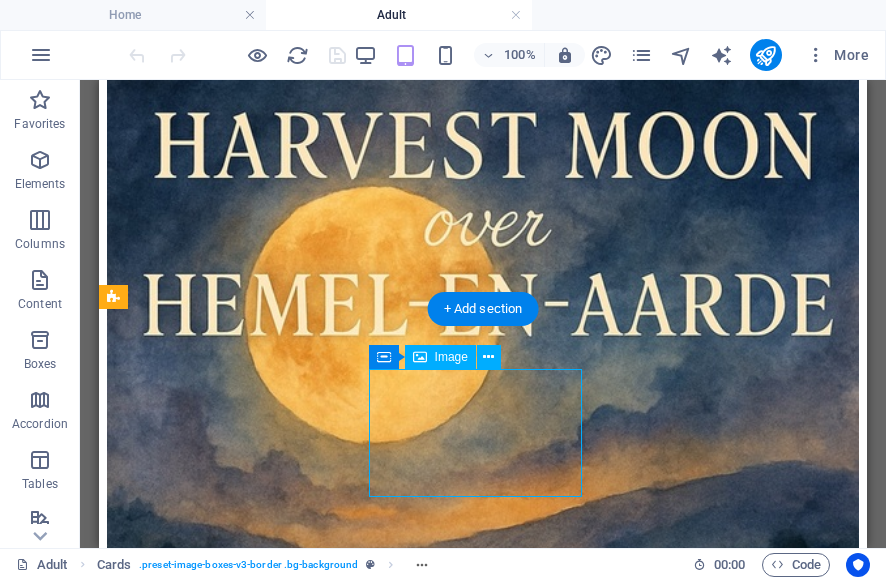 click at bounding box center [483, 13669] 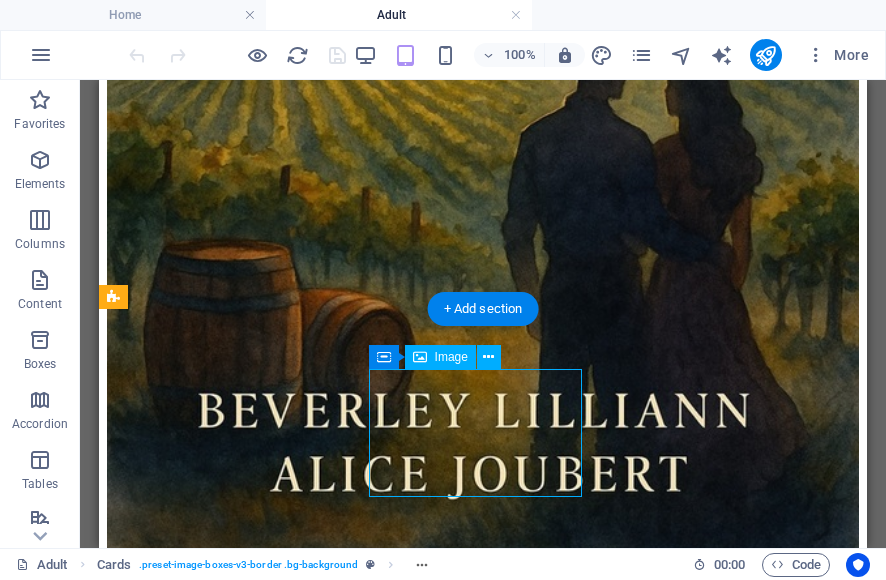 select on "%" 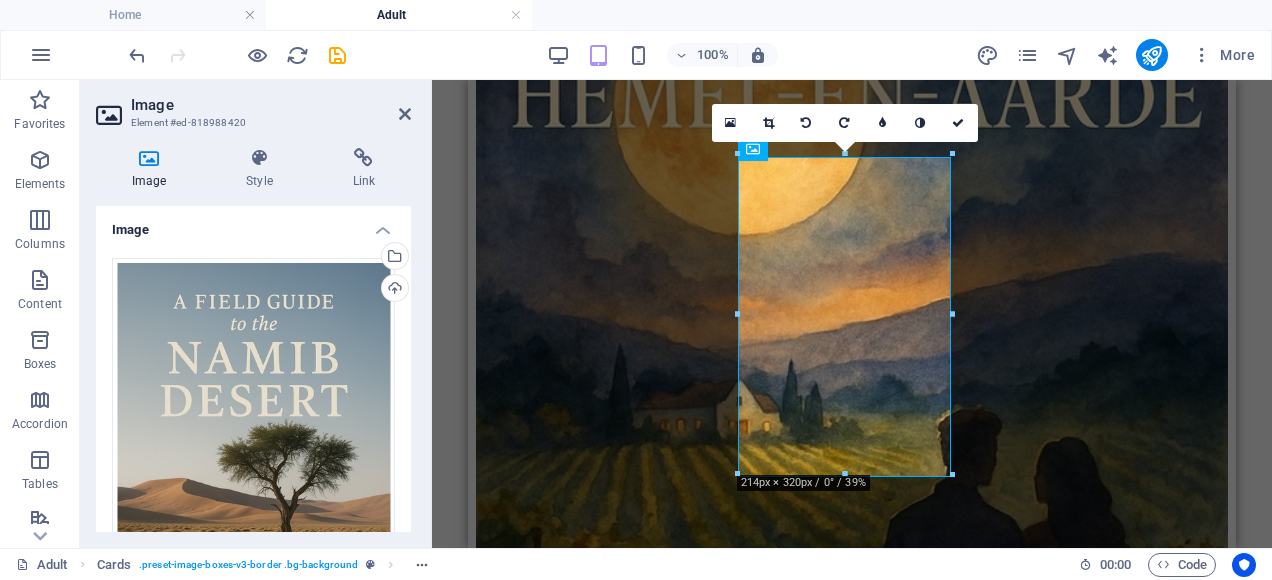 scroll, scrollTop: 9766, scrollLeft: 0, axis: vertical 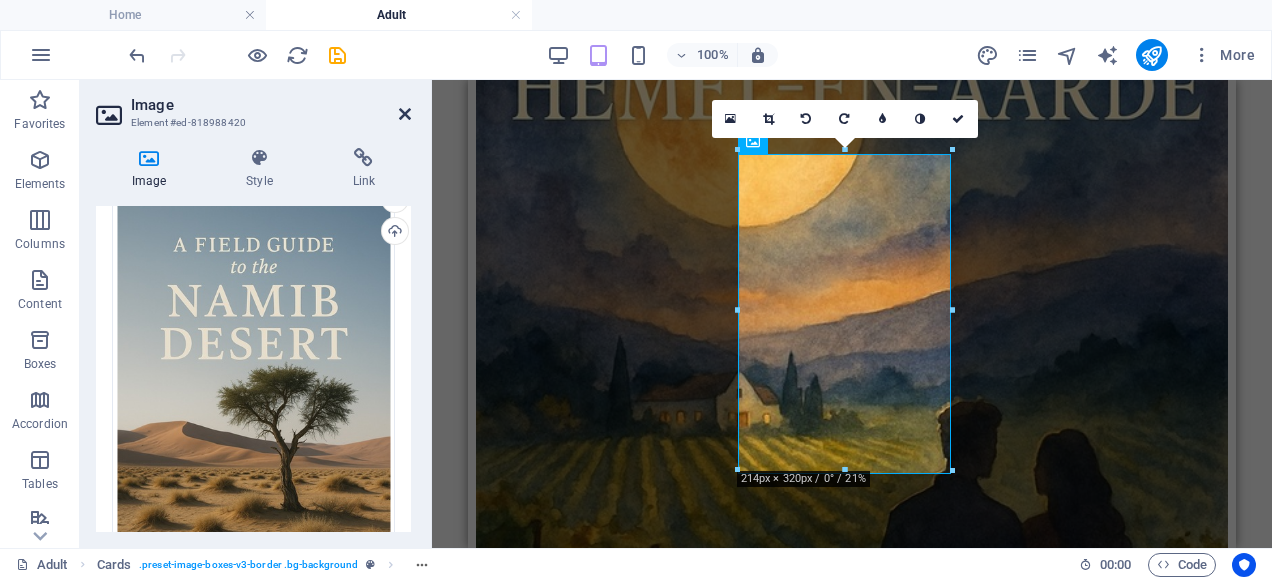 click at bounding box center (405, 114) 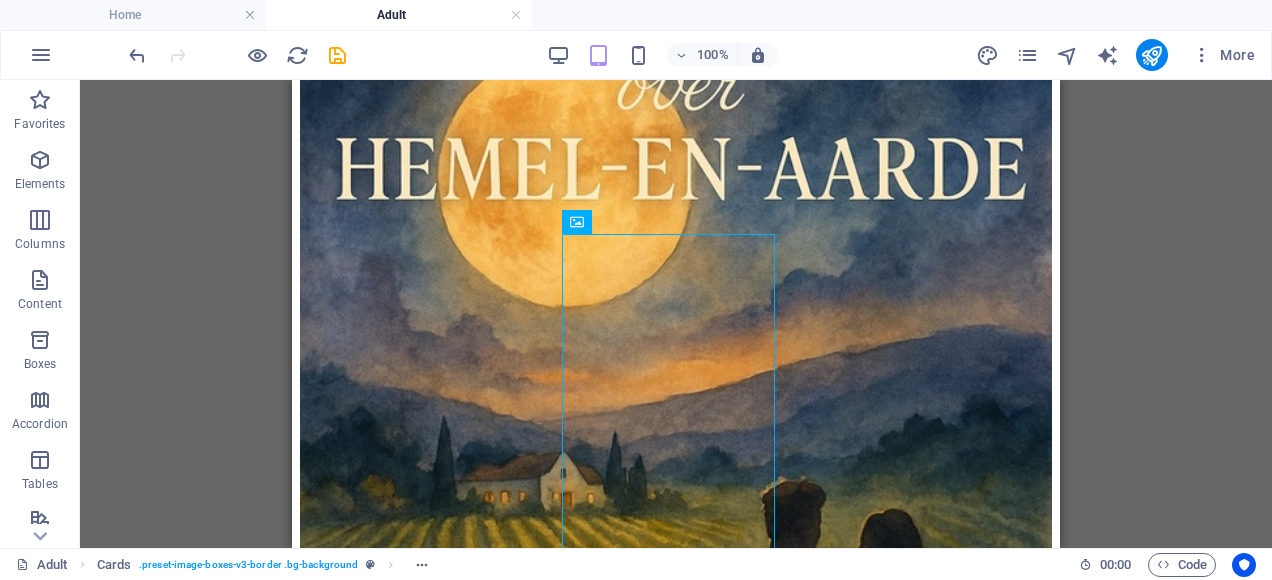 scroll, scrollTop: 9646, scrollLeft: 0, axis: vertical 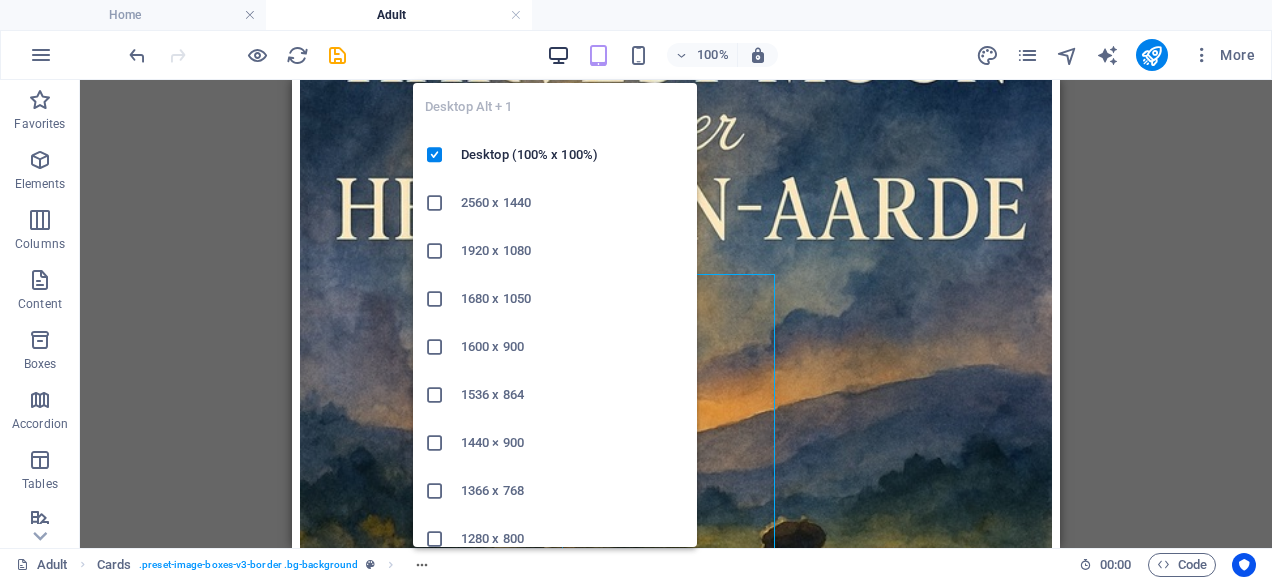 click at bounding box center (558, 55) 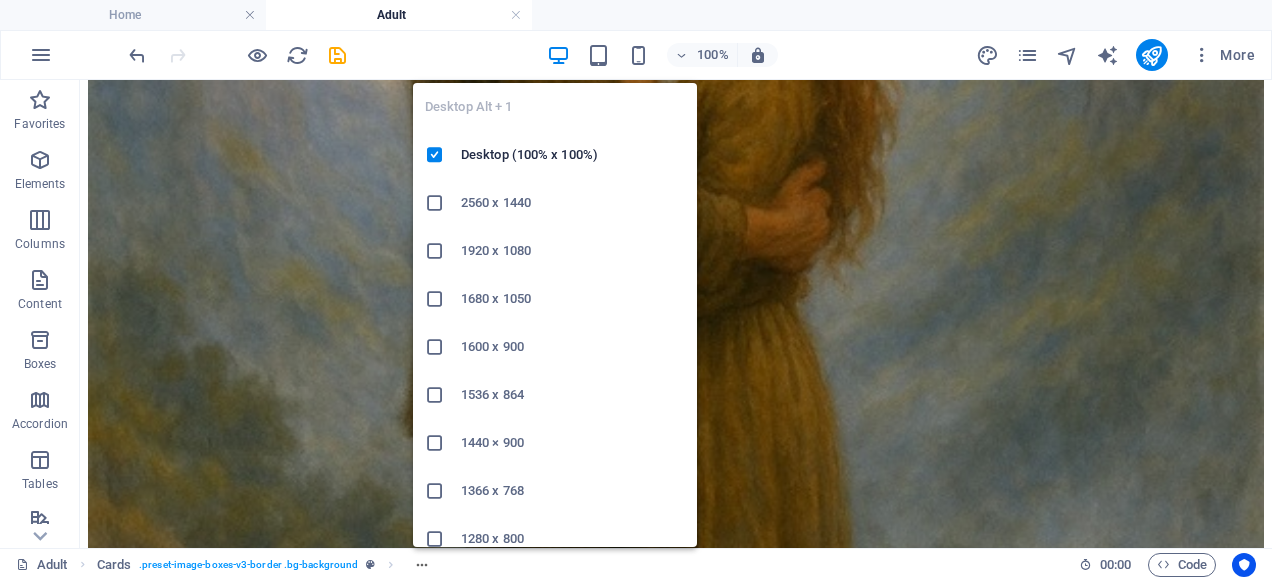 scroll, scrollTop: 8319, scrollLeft: 0, axis: vertical 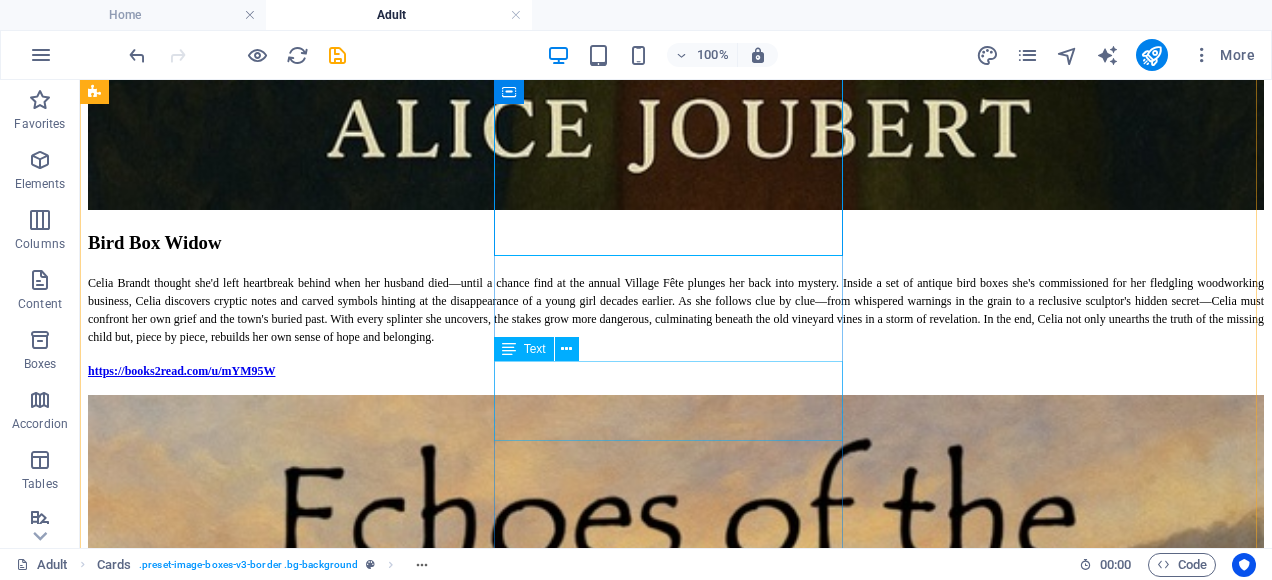 click on "Watch this space for new books coming soon." at bounding box center (676, 25394) 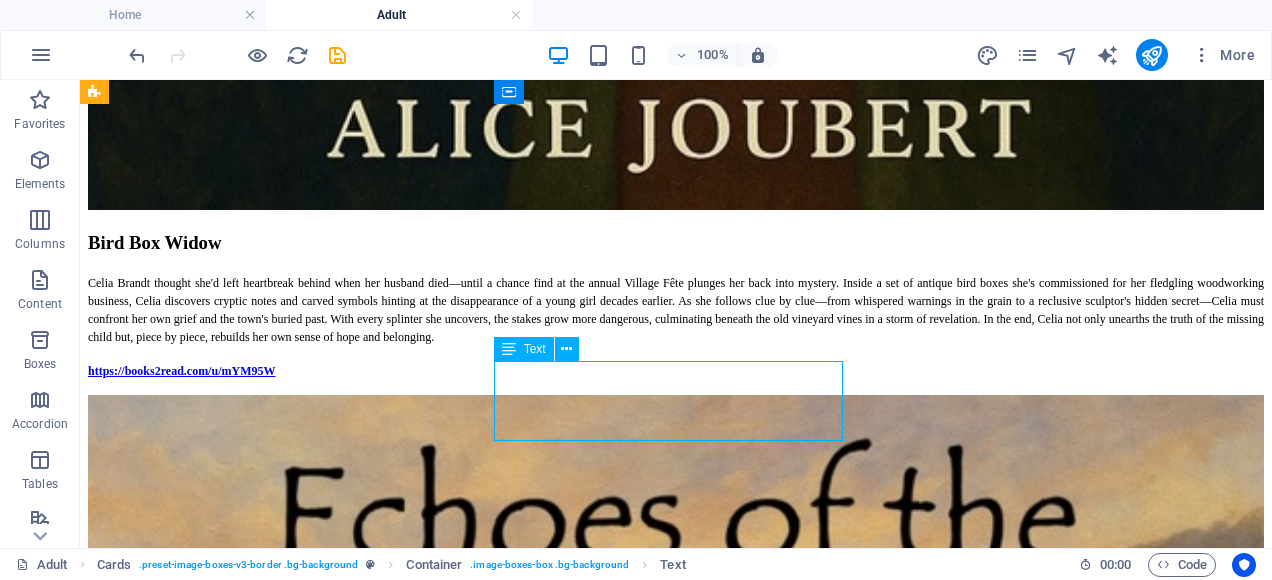 click on "Watch this space for new books coming soon." at bounding box center [676, 25394] 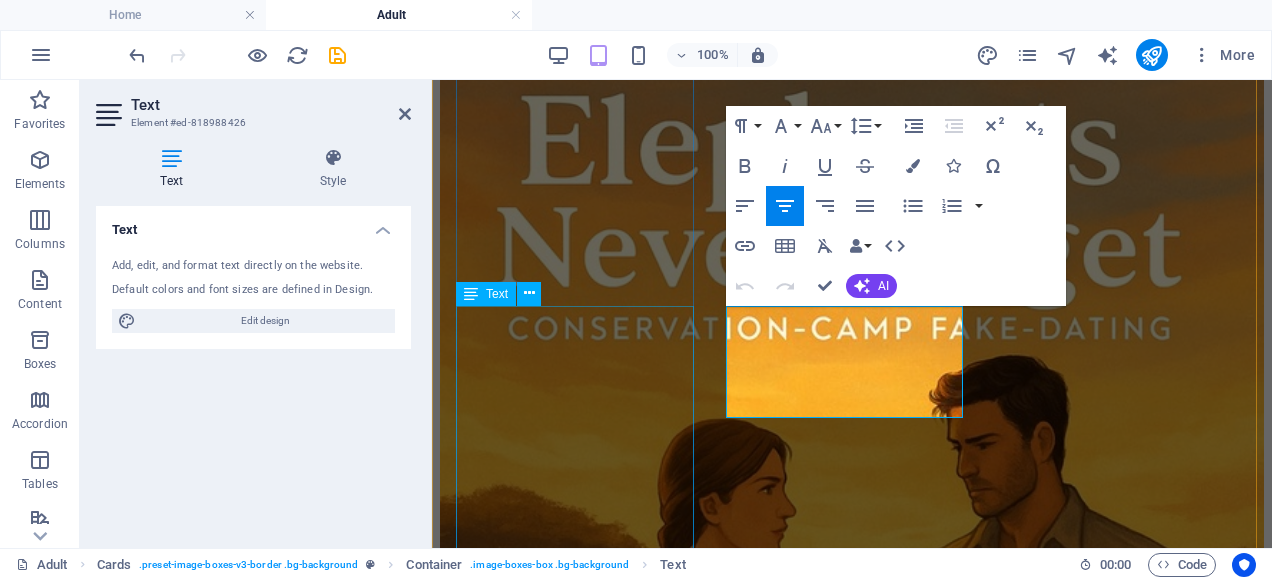 scroll, scrollTop: 9391, scrollLeft: 0, axis: vertical 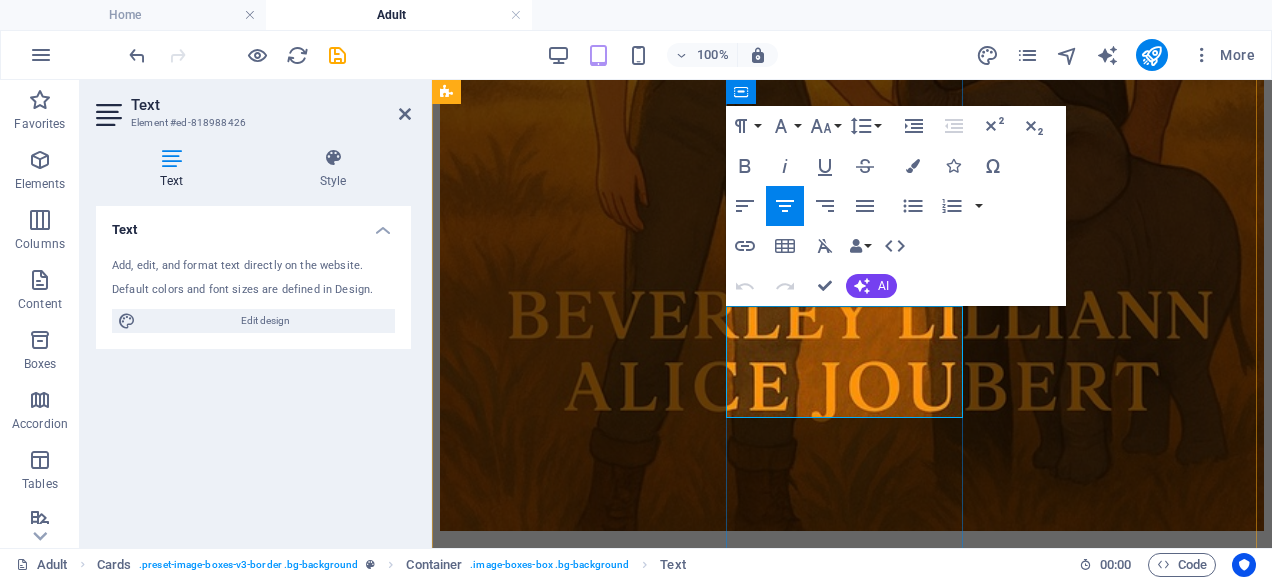 drag, startPoint x: 866, startPoint y: 394, endPoint x: 754, endPoint y: 320, distance: 134.23859 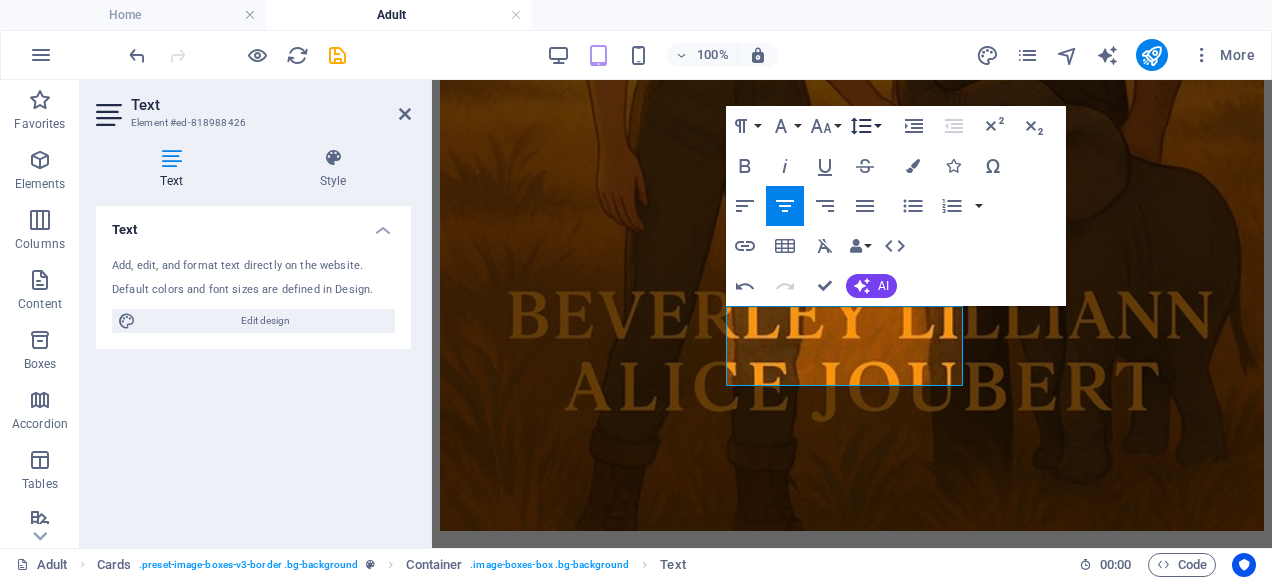 scroll, scrollTop: 398, scrollLeft: 13, axis: both 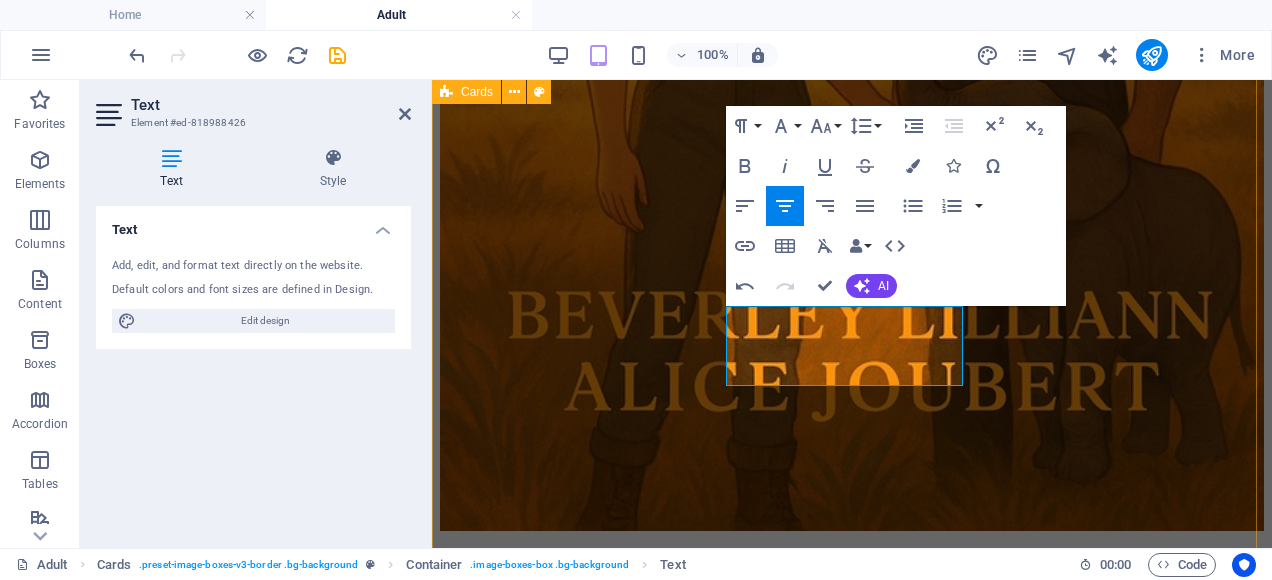 drag, startPoint x: 926, startPoint y: 356, endPoint x: 714, endPoint y: 328, distance: 213.84106 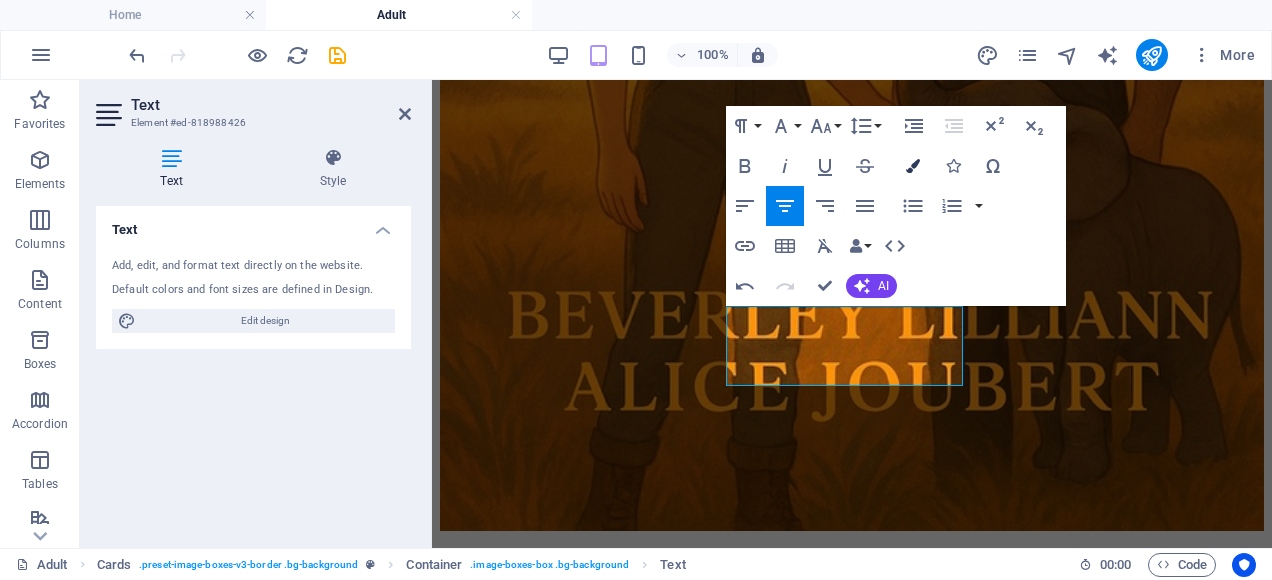 click at bounding box center [913, 166] 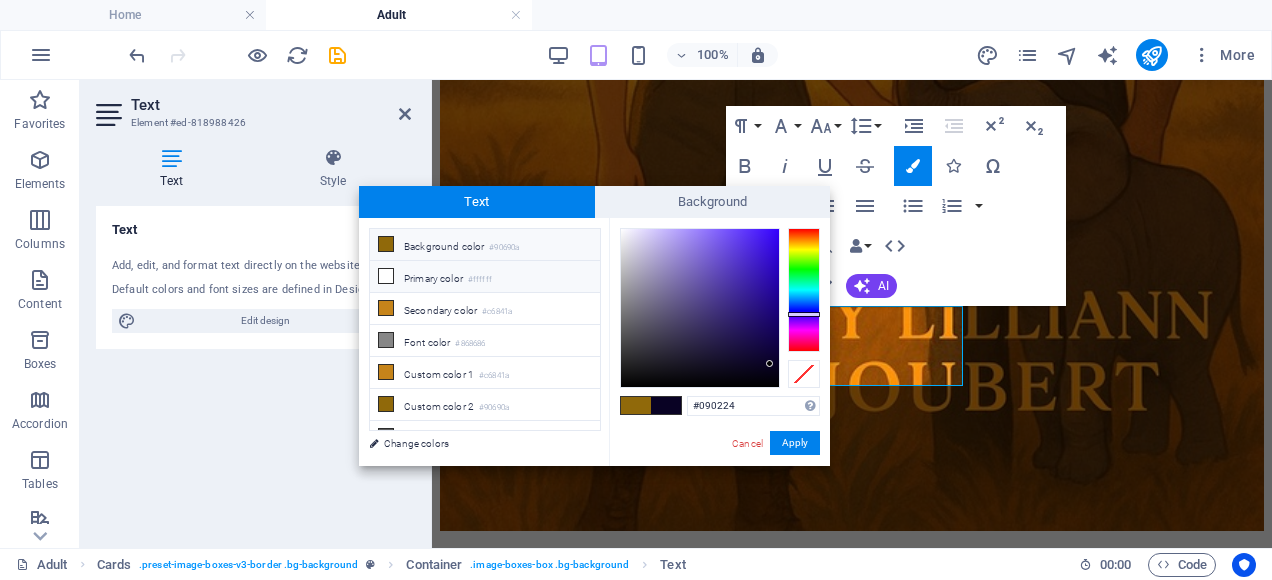 click at bounding box center [386, 276] 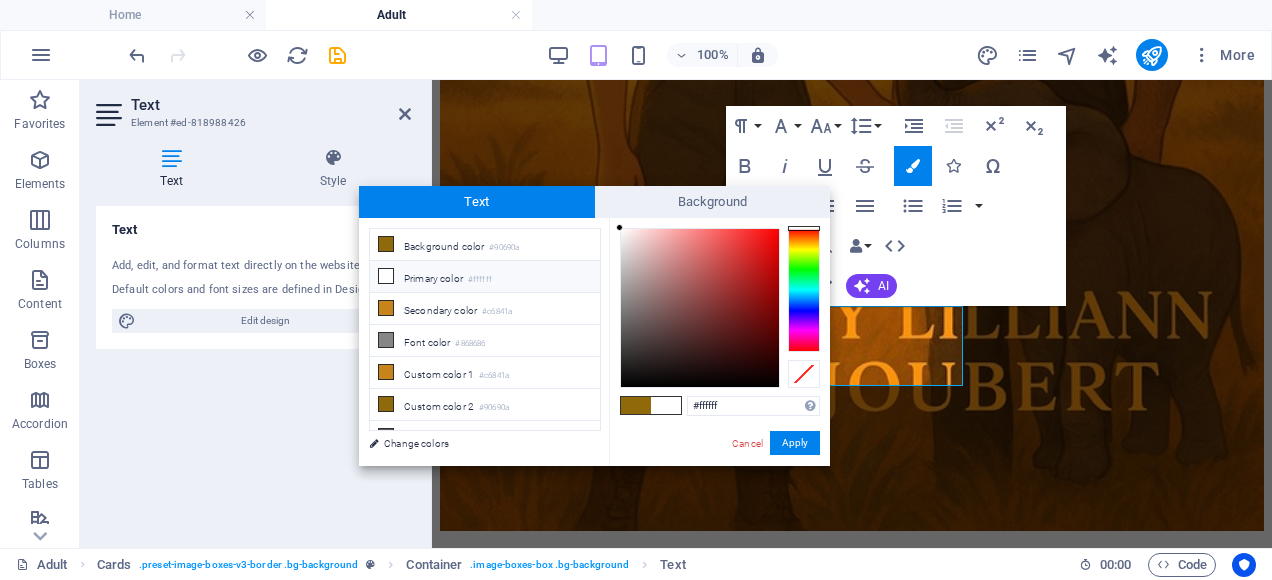 click at bounding box center (666, 405) 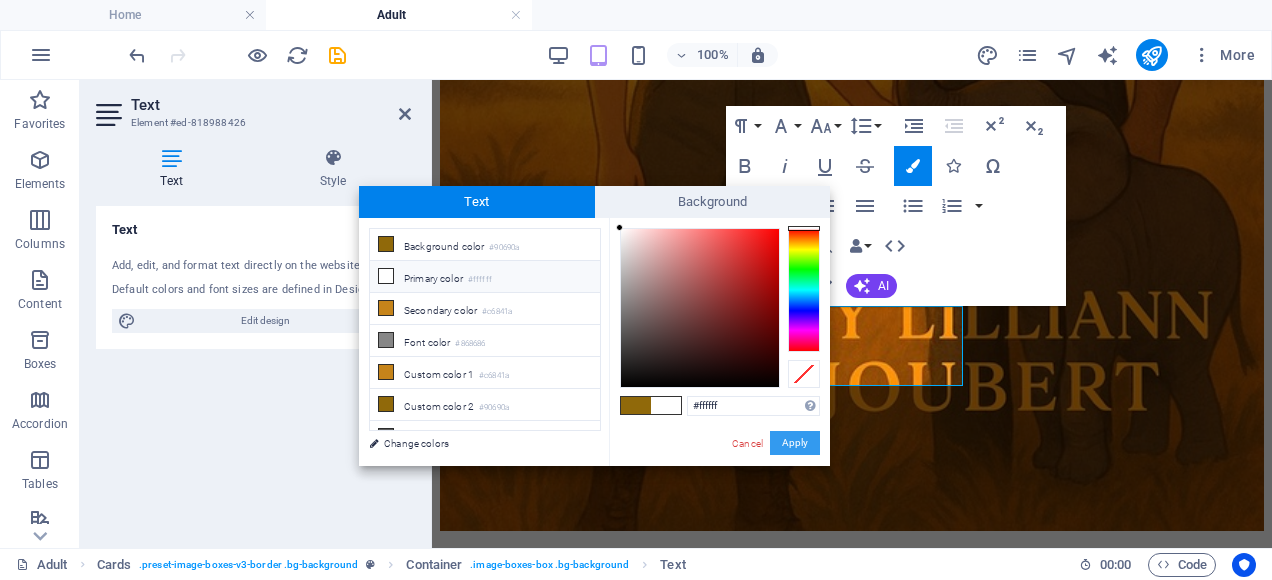 click on "Apply" at bounding box center (795, 443) 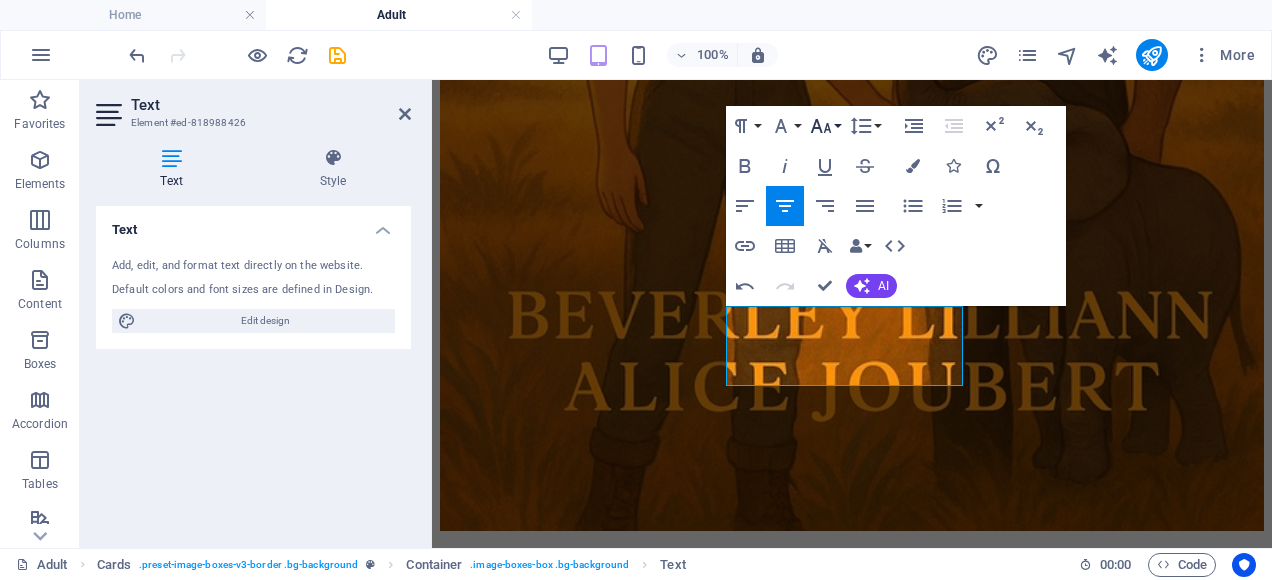 click on "Font Size" at bounding box center [825, 126] 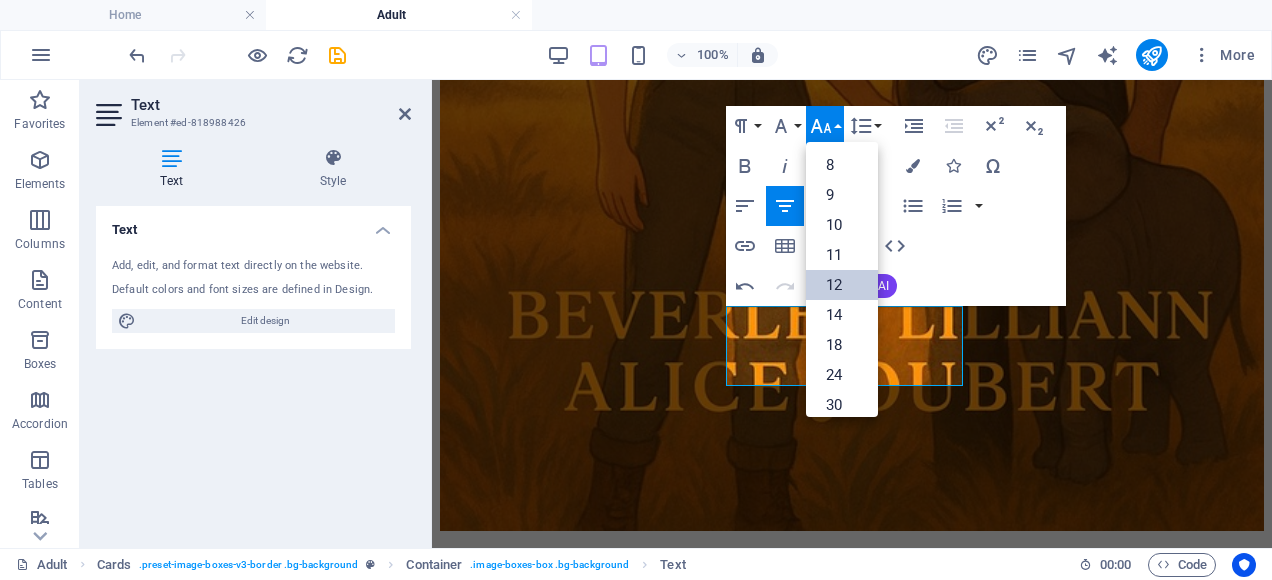 click on "12" at bounding box center (842, 285) 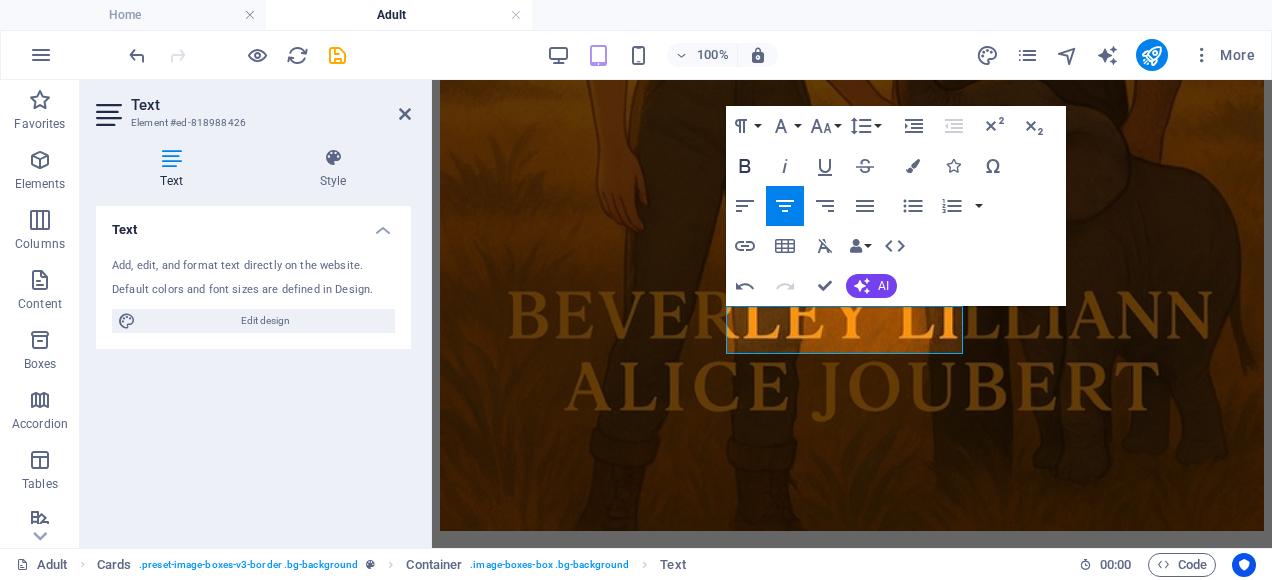 click 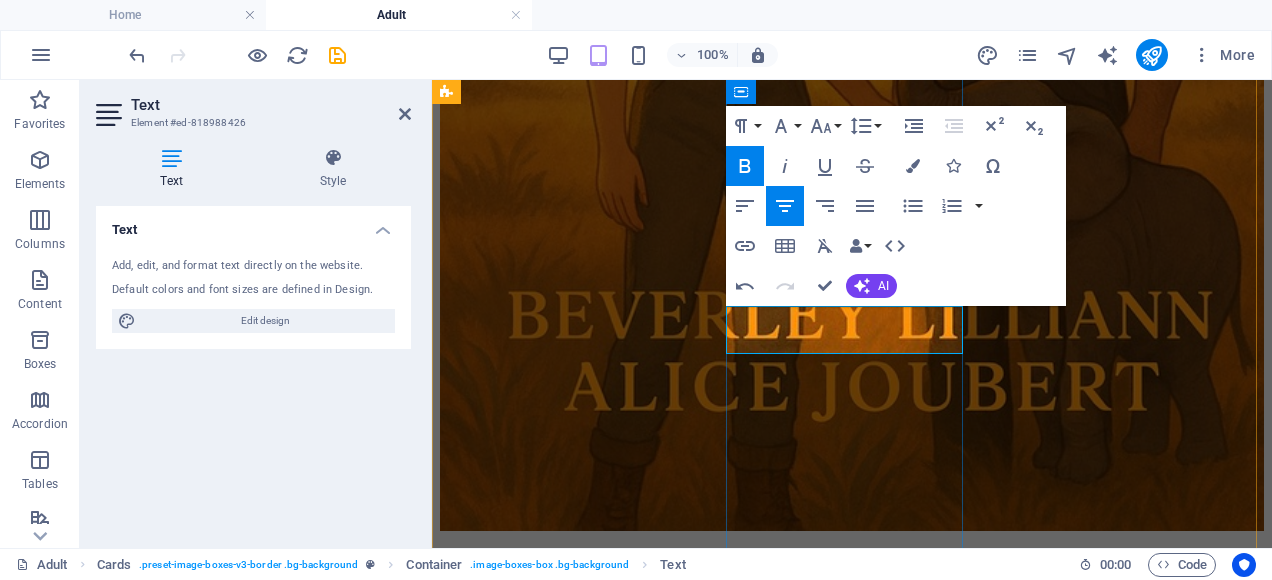 click on "https://books2read.com/u/31AALw https://books2read.com/u/31AALw" at bounding box center (852, 16453) 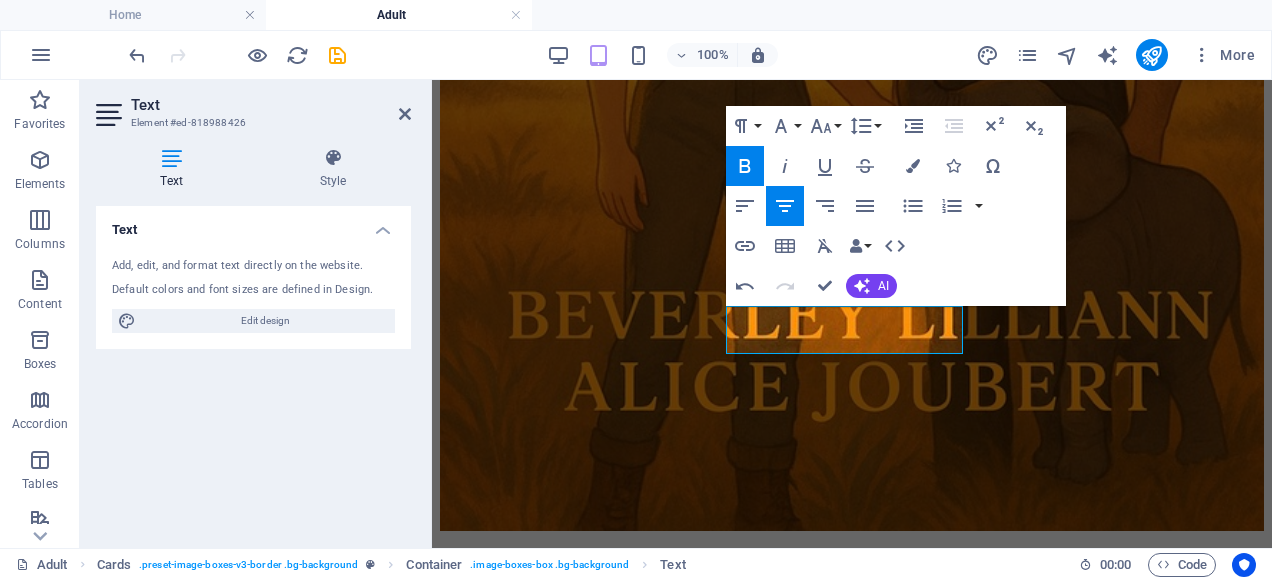 click on "Paragraph Format Normal Heading 1 Heading 2 Heading 3 Heading 4 Heading 5 Heading 6 Code Font Family Arial Georgia Impact Tahoma Times New Roman Verdana Sen Font Size 8 9 10 11 12 14 18 24 30 36 48 60 72 96 Line Height Default Single 1.15 1.5 Double Increase Indent Decrease Indent Superscript Subscript Bold Italic Underline Strikethrough Colors Icons Special Characters Align Left Align Center Align Right Align Justify Unordered List   Default Circle Disc Square    Ordered List   Default Lower Alpha Lower Greek Lower Roman Upper Alpha Upper Roman    Insert Link Insert Table Clear Formatting Data Bindings Company First name Last name Street ZIP code City Email Phone Mobile Fax Custom field 1 Custom field 2 Custom field 3 Custom field 4 Custom field 5 Custom field 6 HTML Undo Redo Confirm (Ctrl+⏎) AI Improve Make shorter Make longer Fix spelling & grammar Translate to English Generate text" at bounding box center [896, 206] 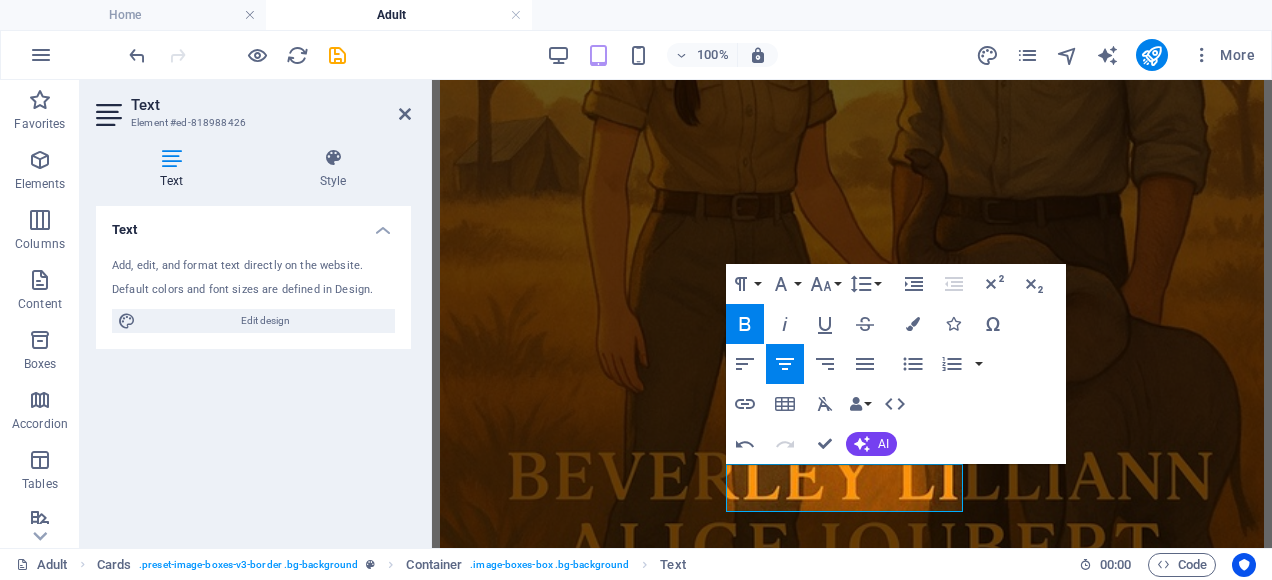 scroll, scrollTop: 9191, scrollLeft: 0, axis: vertical 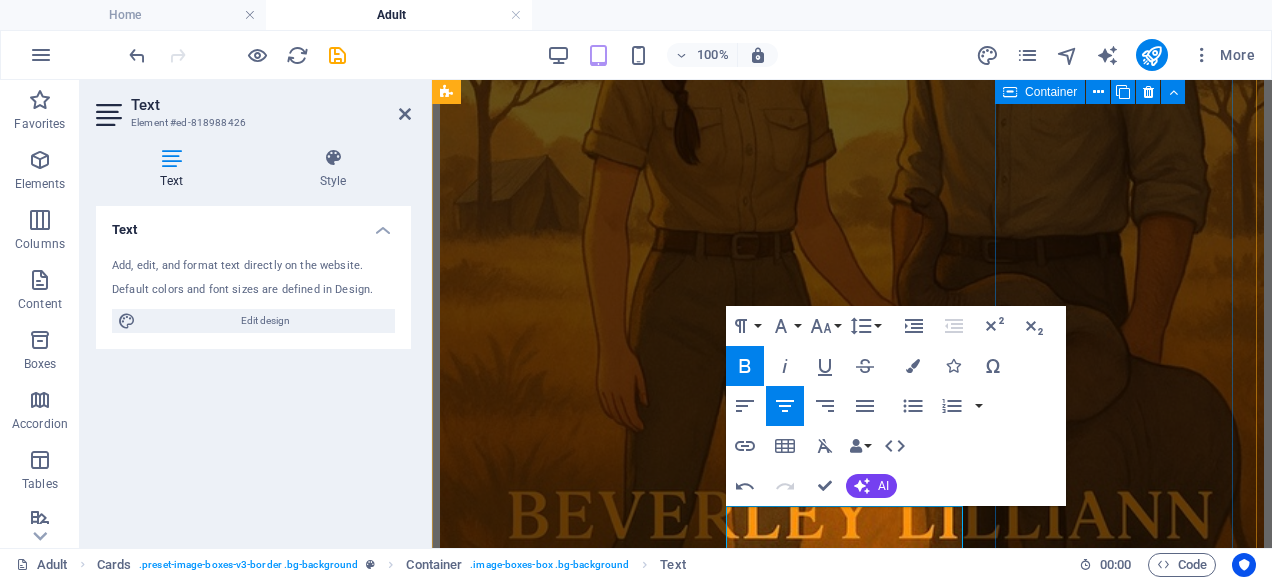 click on "New book coming soon Watch this space for new books coming soon." at bounding box center [852, 16966] 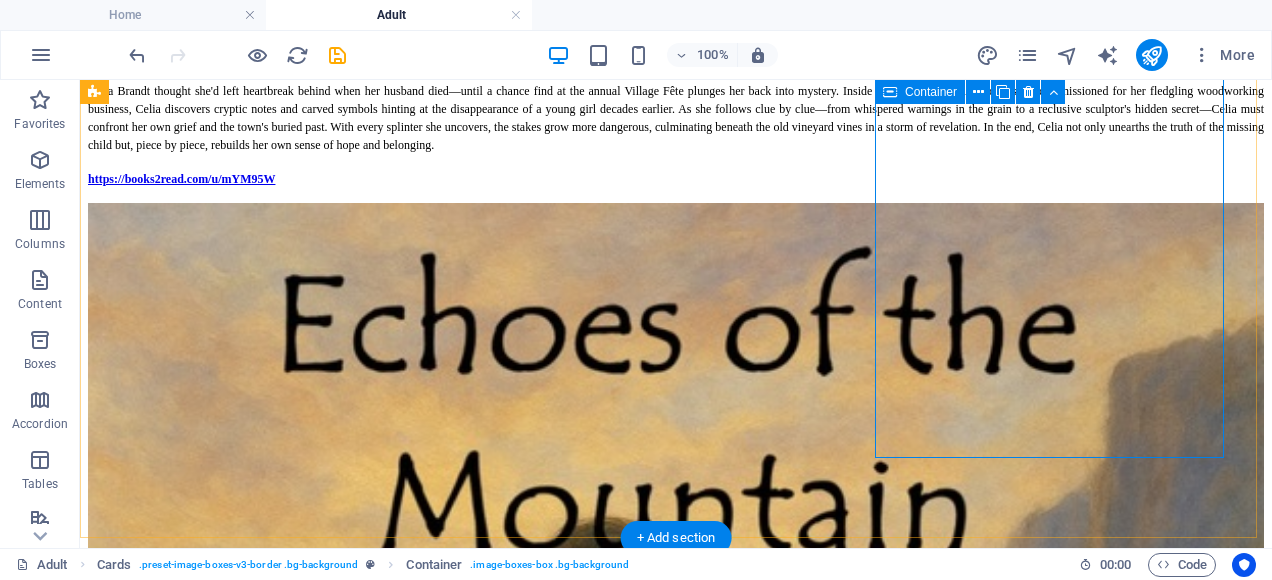 scroll, scrollTop: 8710, scrollLeft: 0, axis: vertical 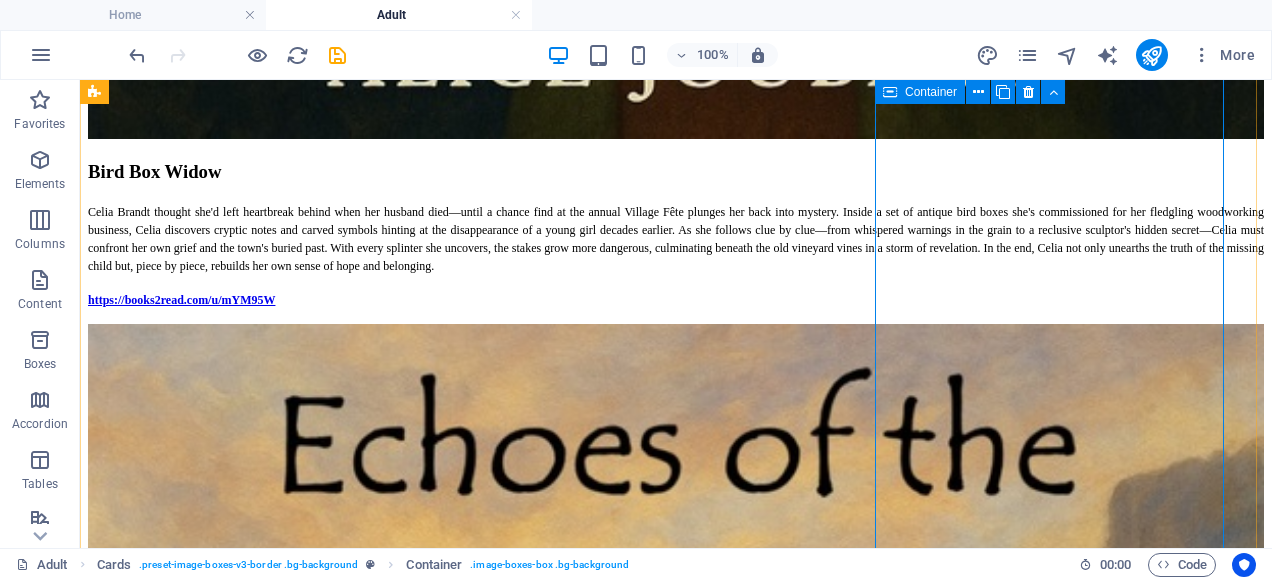 click on "New book coming soon Watch this space for new books coming soon." at bounding box center (676, 25742) 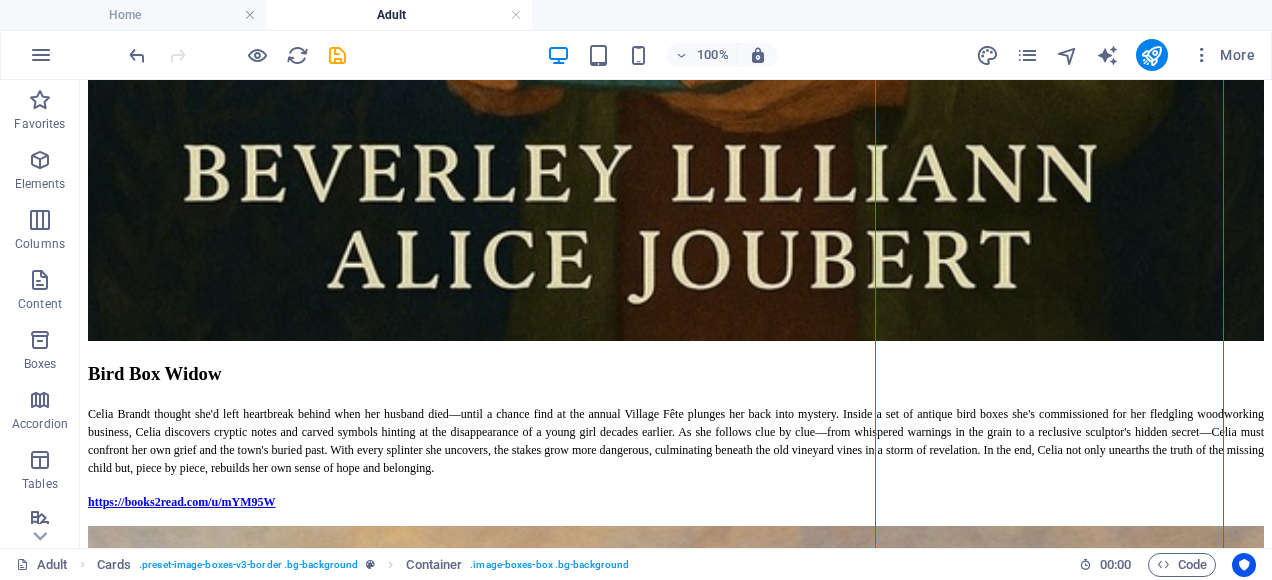 scroll, scrollTop: 8537, scrollLeft: 0, axis: vertical 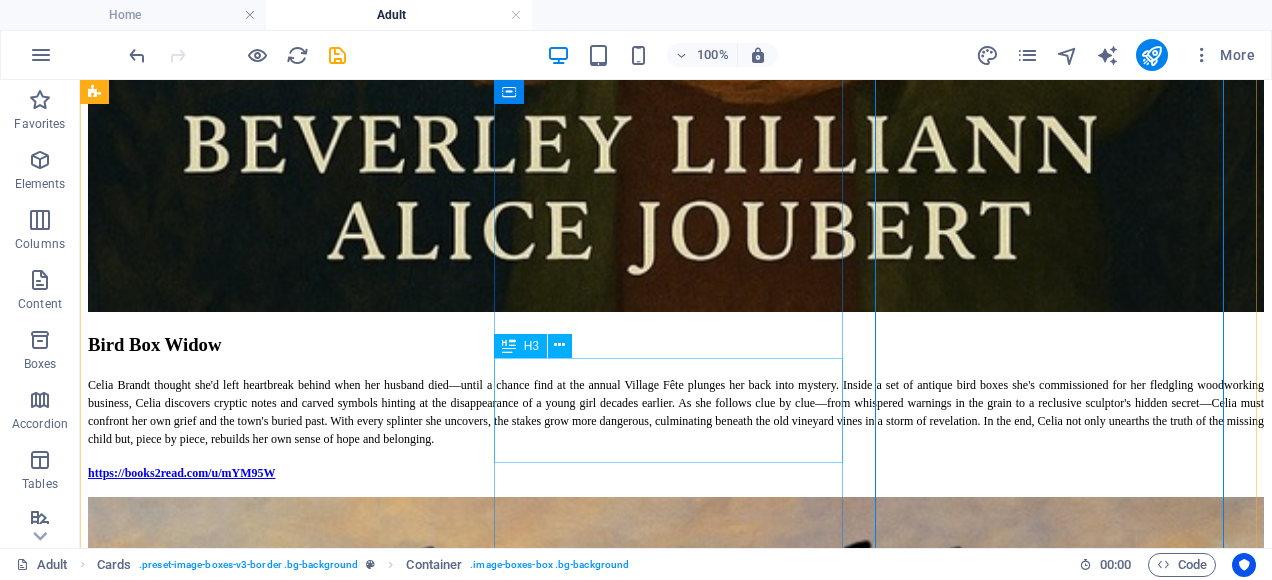 click on "New book coming soon" at bounding box center (676, 25457) 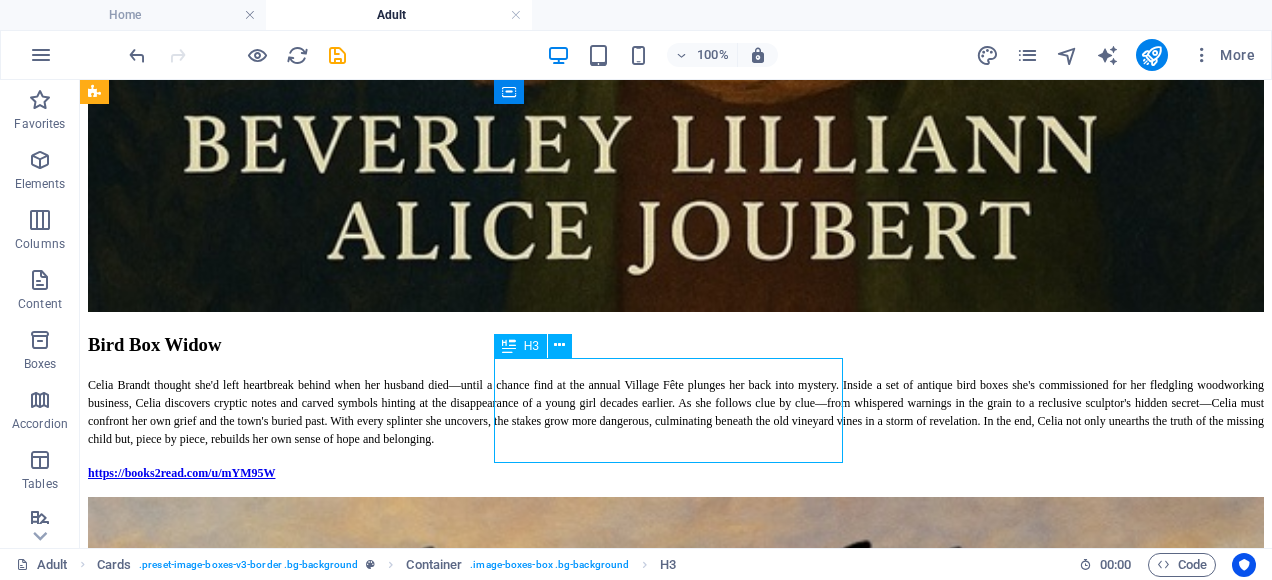 click on "New book coming soon" at bounding box center (676, 25457) 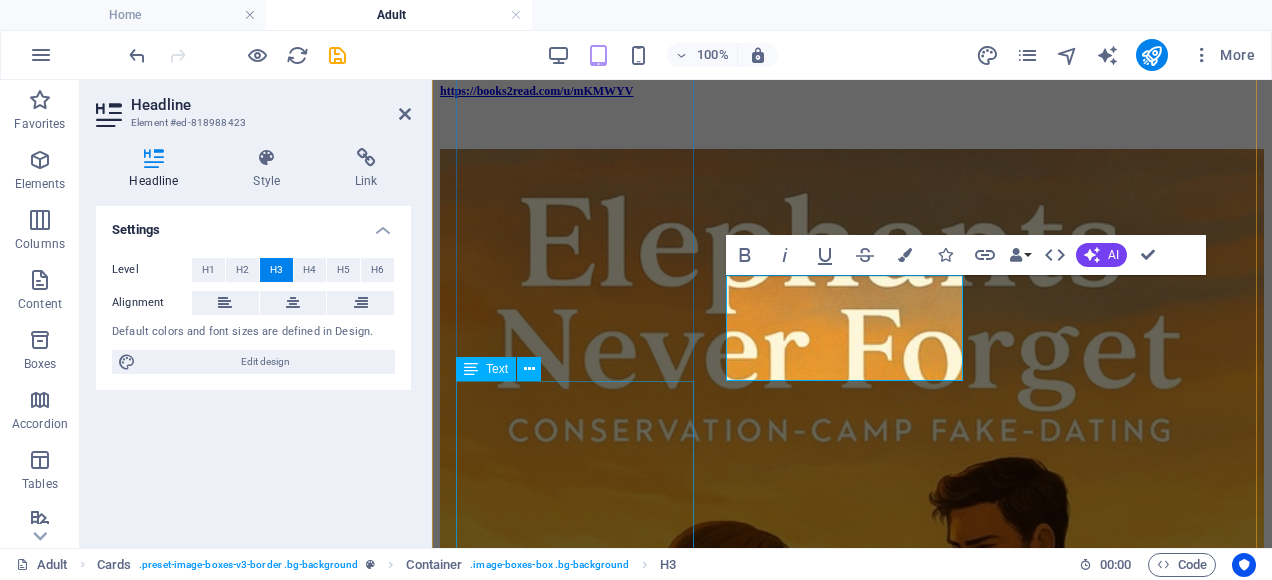 scroll, scrollTop: 9316, scrollLeft: 0, axis: vertical 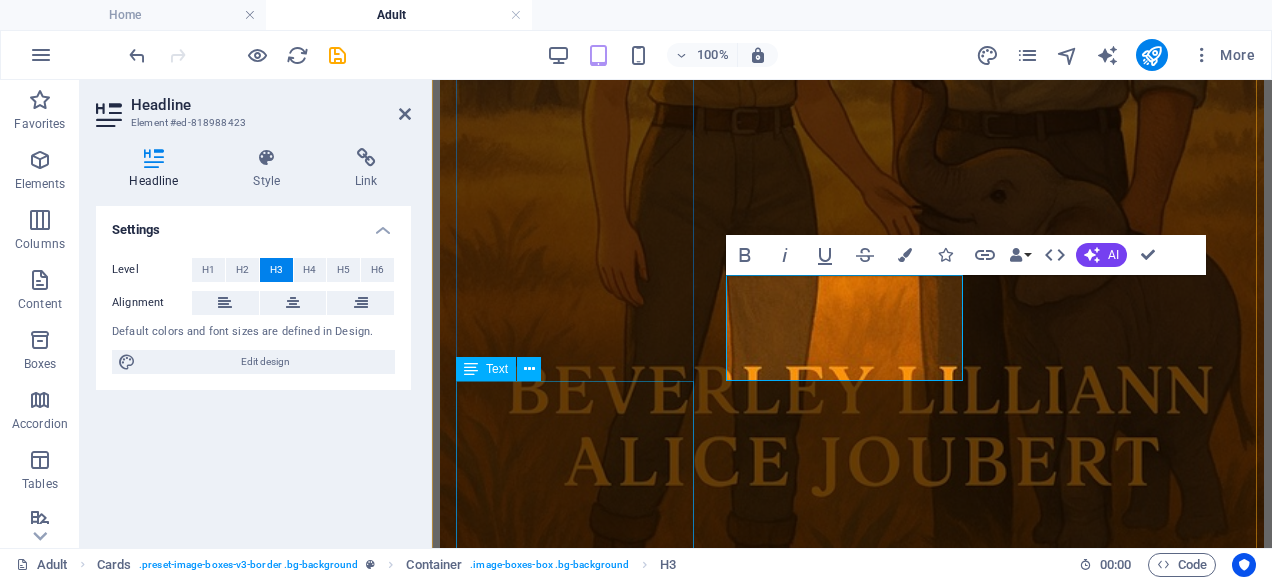 type 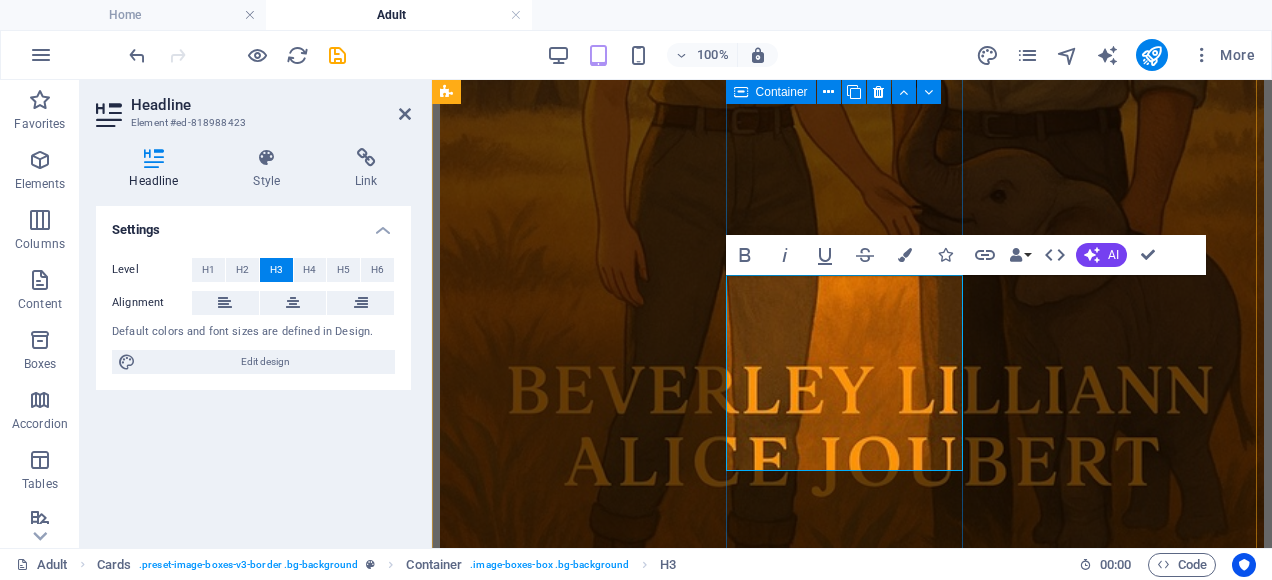 click on "A Field Guide to the Namib Desert https://books2read.com/u/31AALw" at bounding box center [852, 15877] 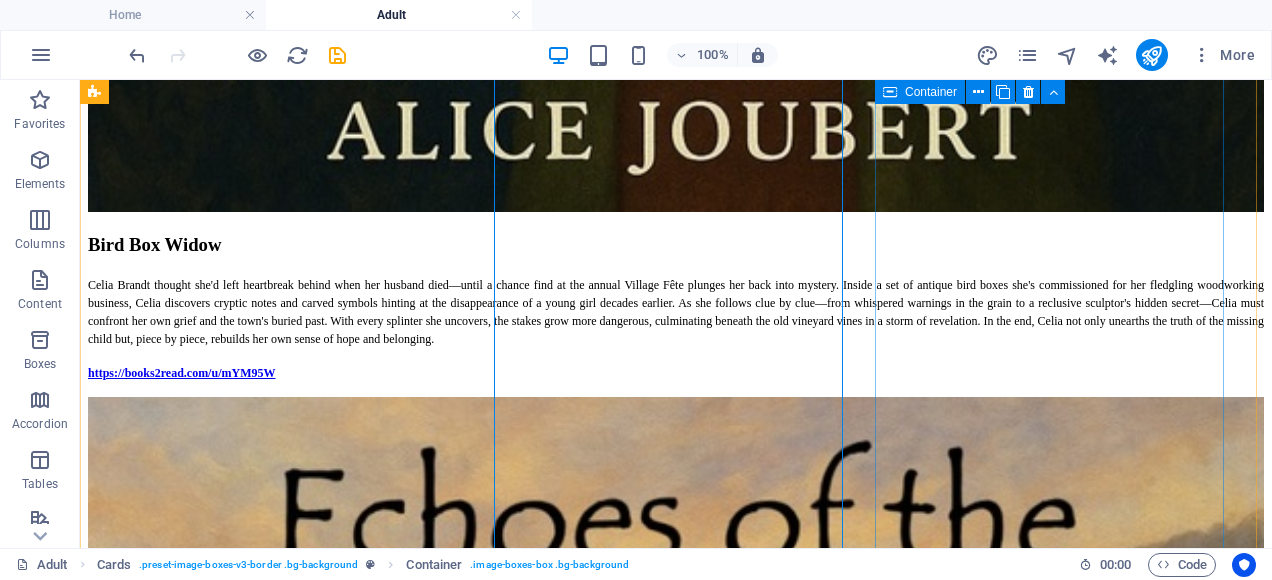 scroll, scrollTop: 8634, scrollLeft: 0, axis: vertical 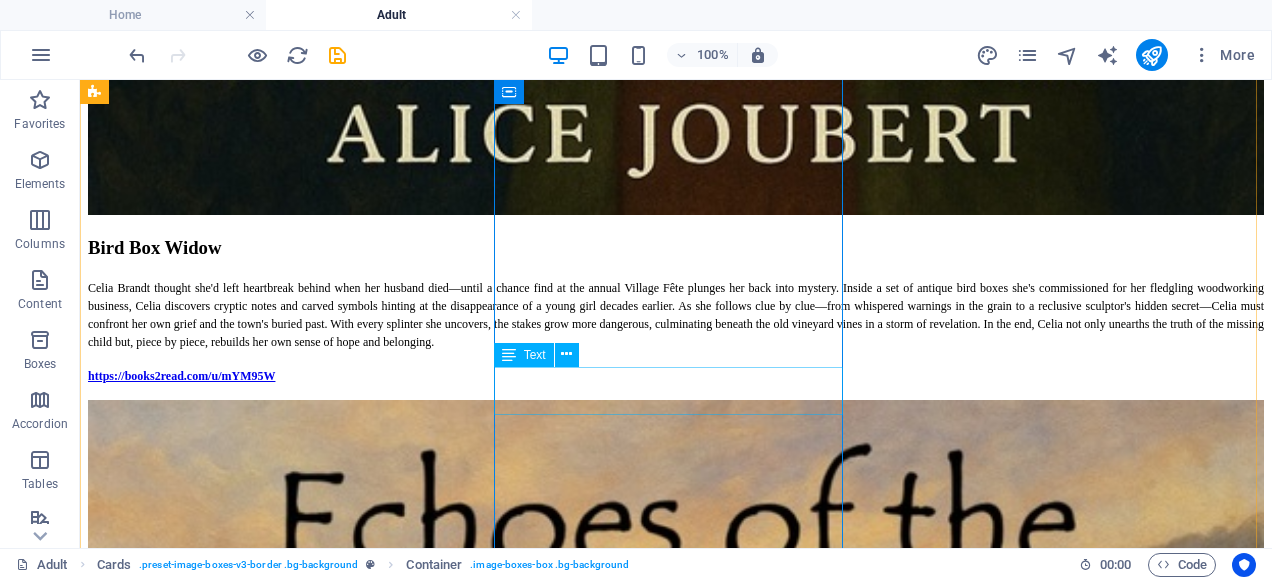 click on "https://books2read.com/u/31AALw" at bounding box center [676, 25399] 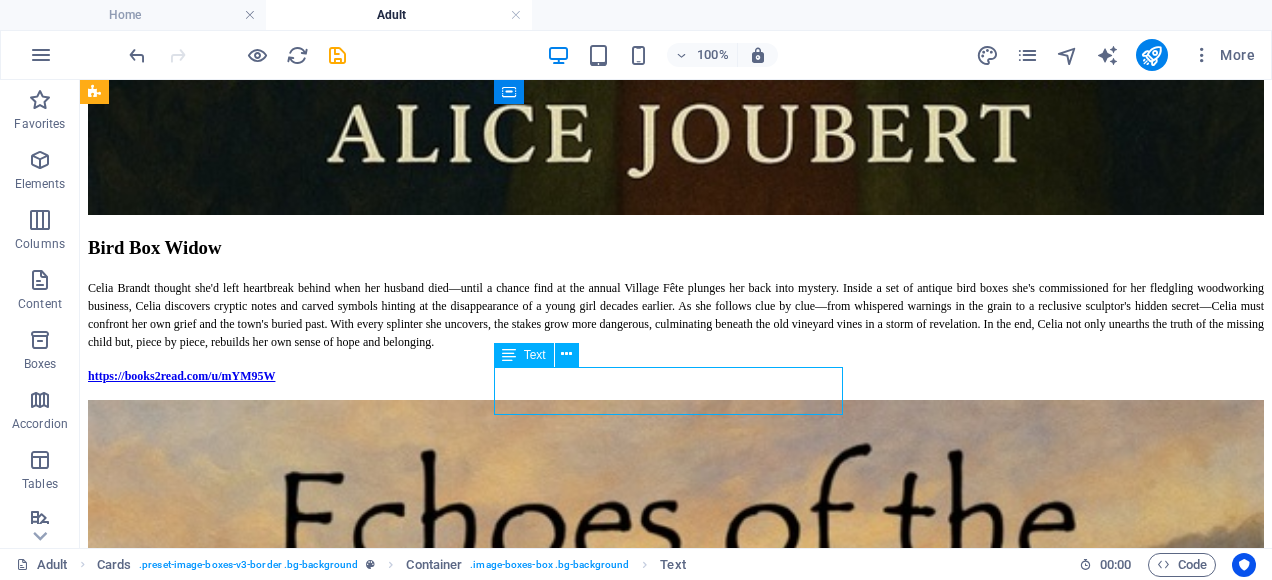 click on "https://books2read.com/u/31AALw" at bounding box center [676, 25399] 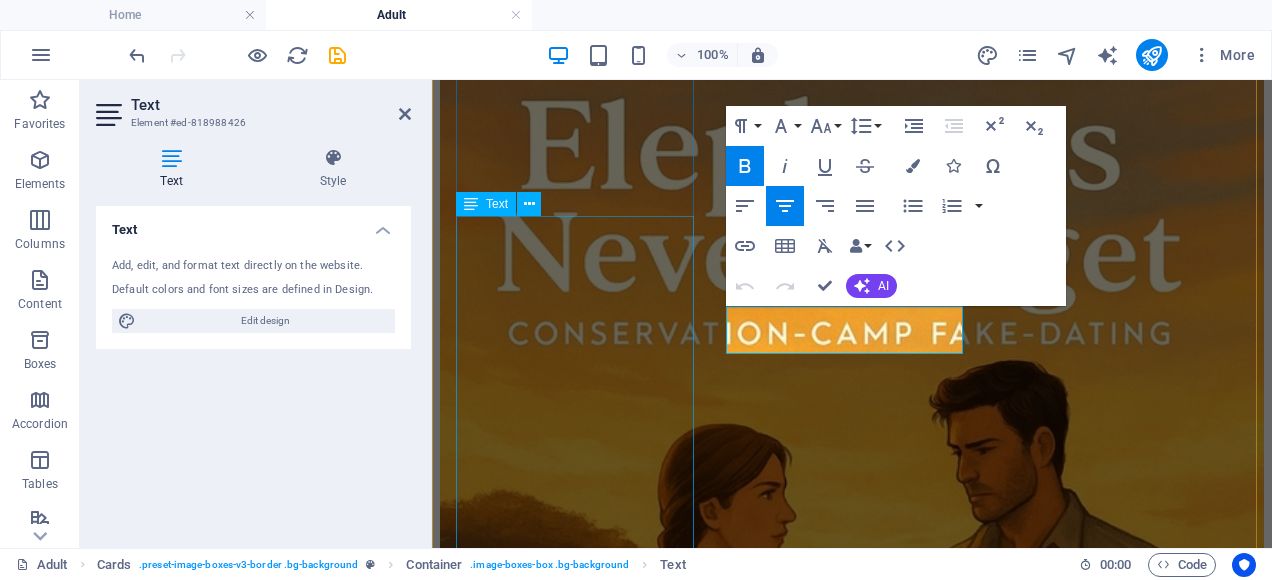 scroll, scrollTop: 9480, scrollLeft: 0, axis: vertical 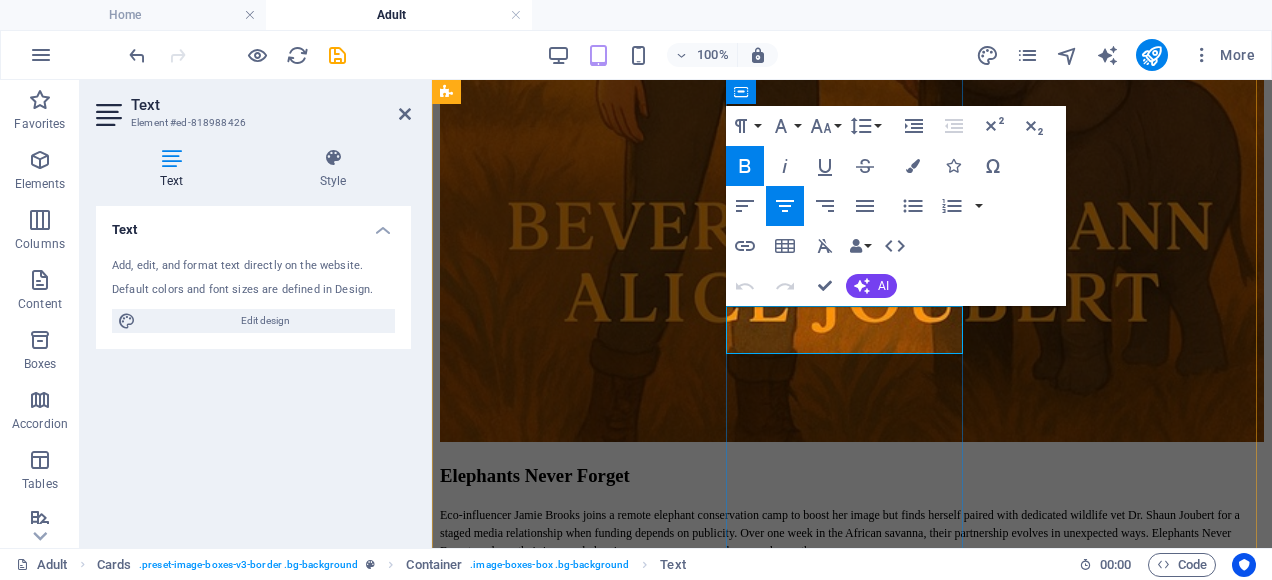 click on "https://books2read.com/u/31AALw" at bounding box center [852, 16364] 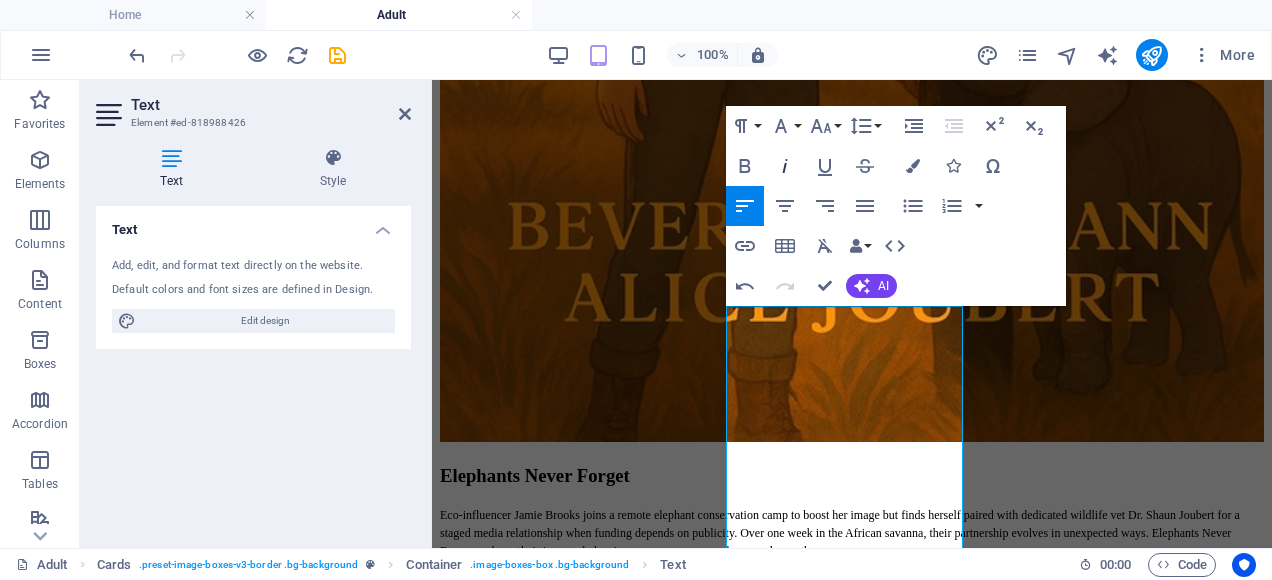scroll, scrollTop: 23302, scrollLeft: 0, axis: vertical 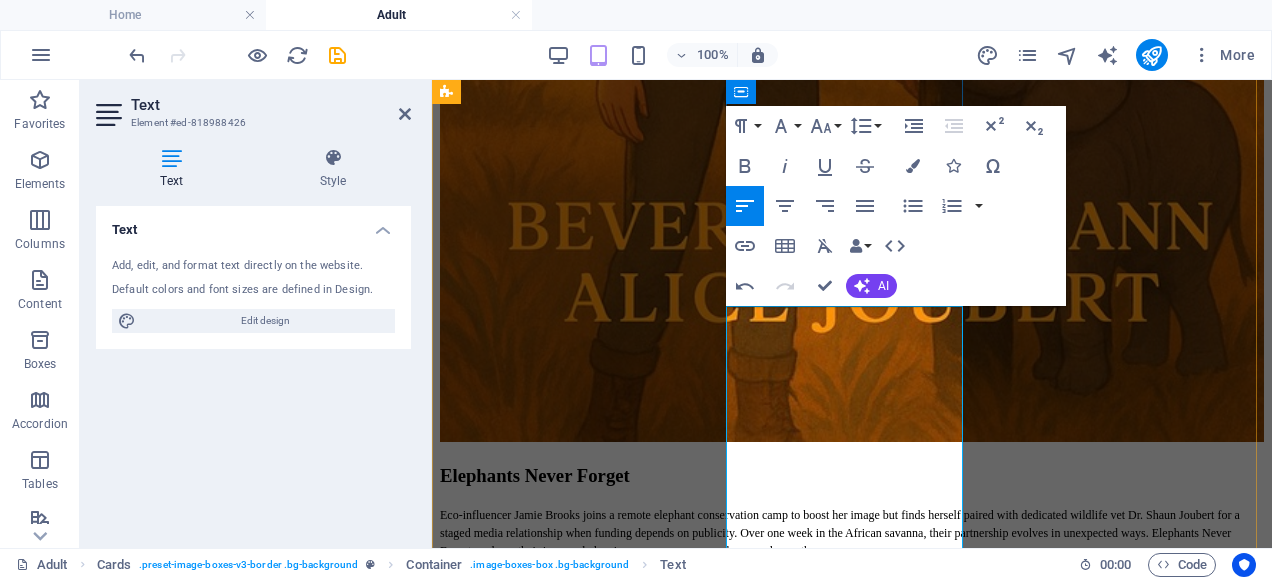click on "Step into one of the world's most ancient and awe-inspiring landscapes with A Field Guide to the Namib Desert. This richly illustrated and accessible guide introduces readers to the remarkable flora, fauna, and ecosystems of Namibia's desert heart. From the elusive Cape fox and the charismatic meerkat to the resilient Welwitschia and shimmering desert beetles, each section provides ultra-realistic visuals, detailed descriptions, habitat insights, and fascinating behavioral facts. Designed for nature lovers, students, travelers, and conservationists alike, this A5 guide balances scientific accuracy with visual storytelling. It celebrates the intricate beauty and adaptations of life that thrive under extreme conditions—making it a must-have companion for anyone exploring or studying the Namib Desert. Whether you're planning a visit, conducting research, or simply curious about desert biodiversity, this guide brings the silent sands of Namibia to vivid, unforgettable life." at bounding box center [852, 16427] 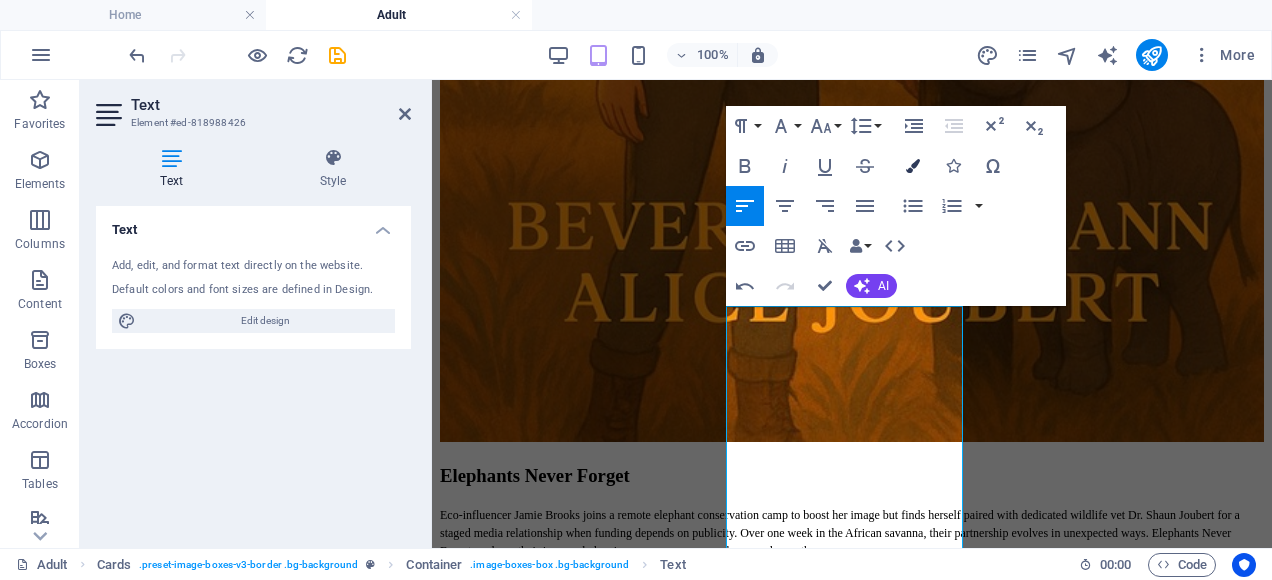 click at bounding box center (913, 166) 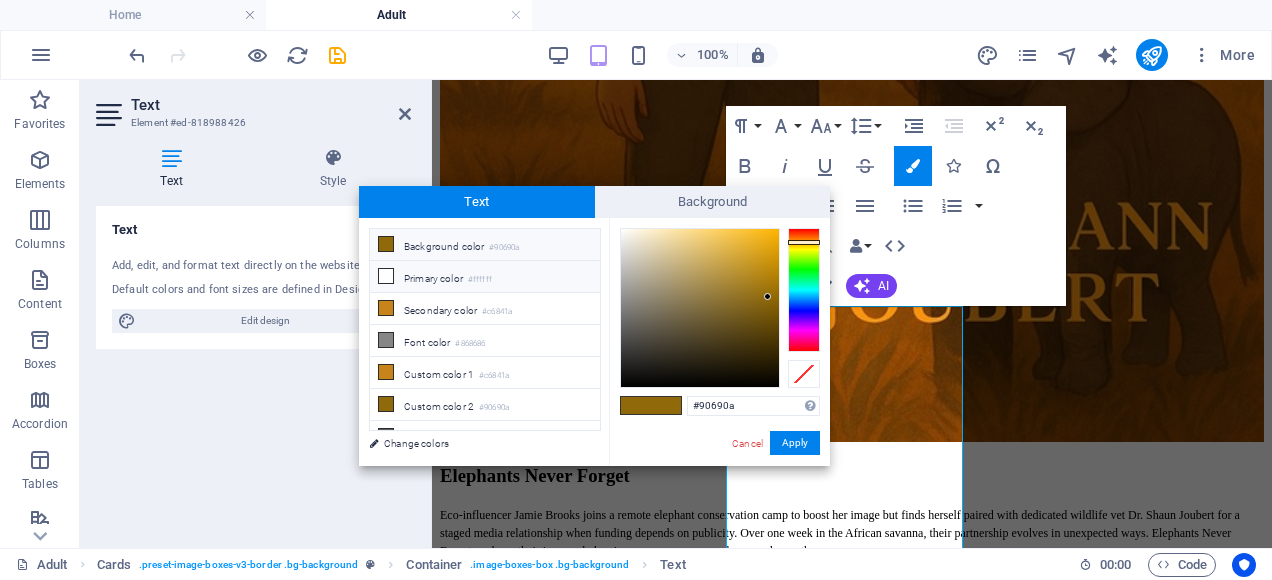 click at bounding box center [386, 276] 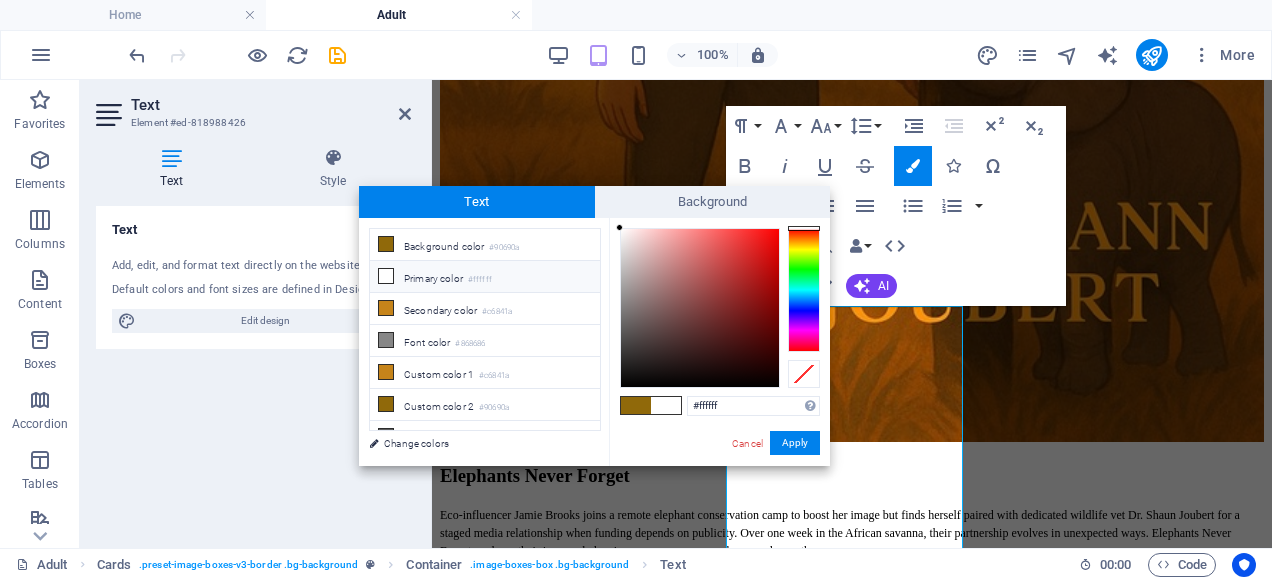 click at bounding box center [666, 405] 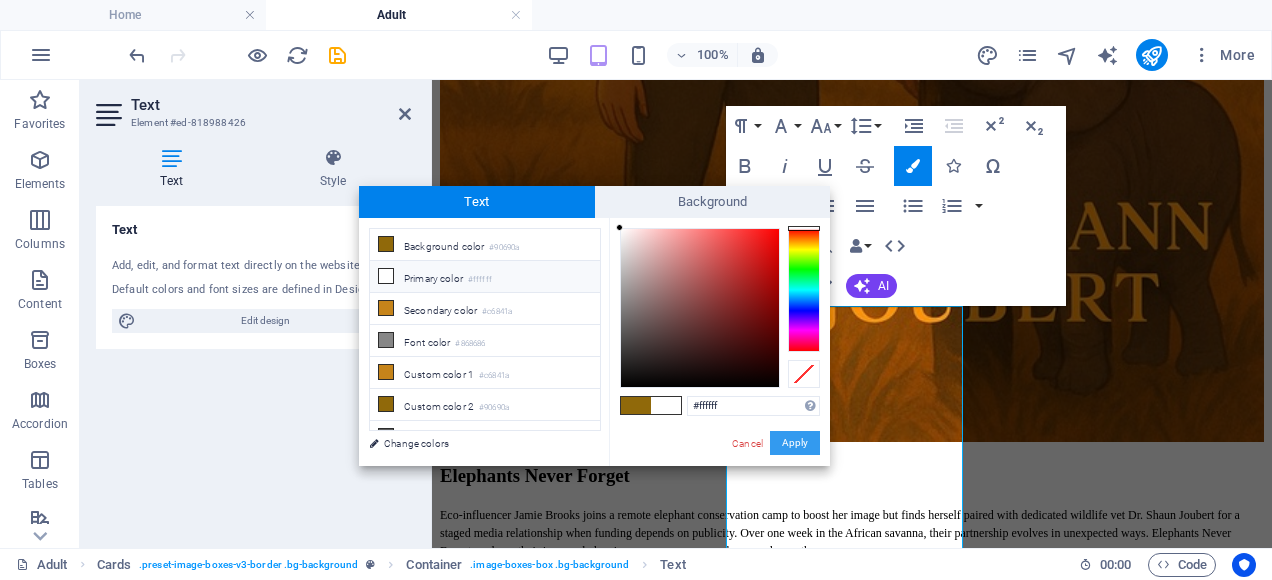 click on "Apply" at bounding box center [795, 443] 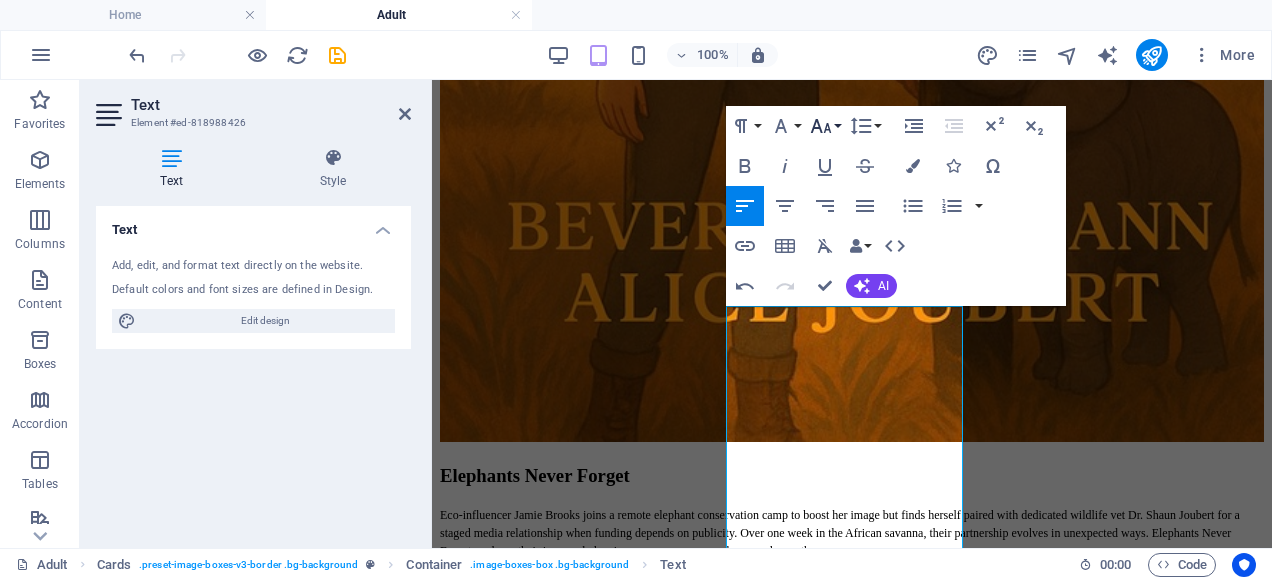 click on "Font Size" at bounding box center (825, 126) 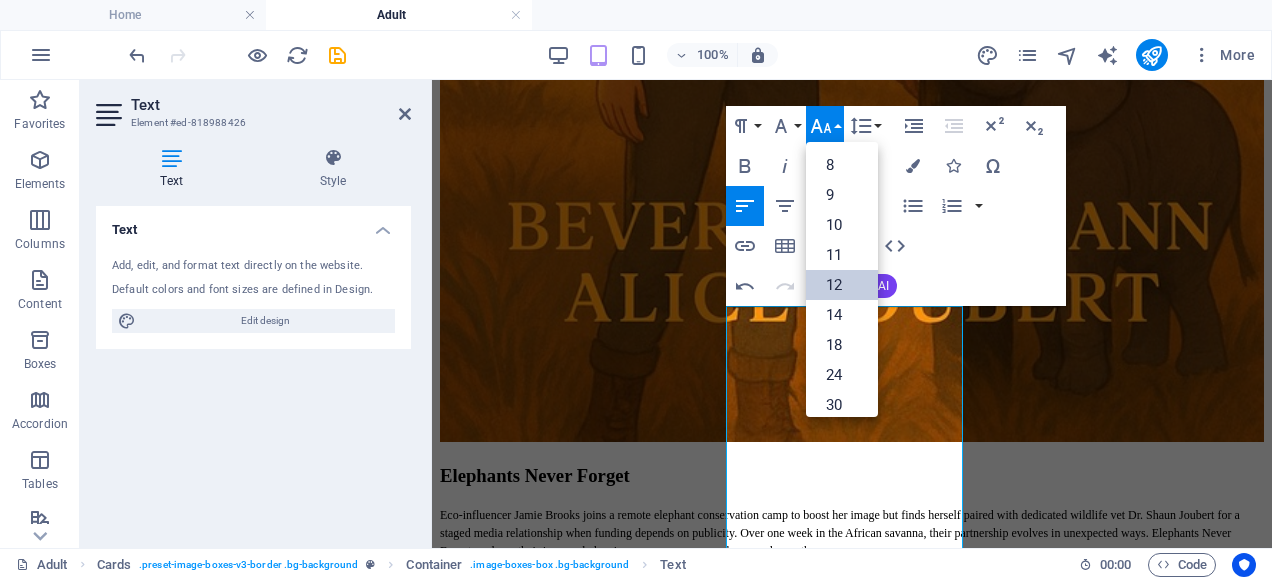 click on "12" at bounding box center [842, 285] 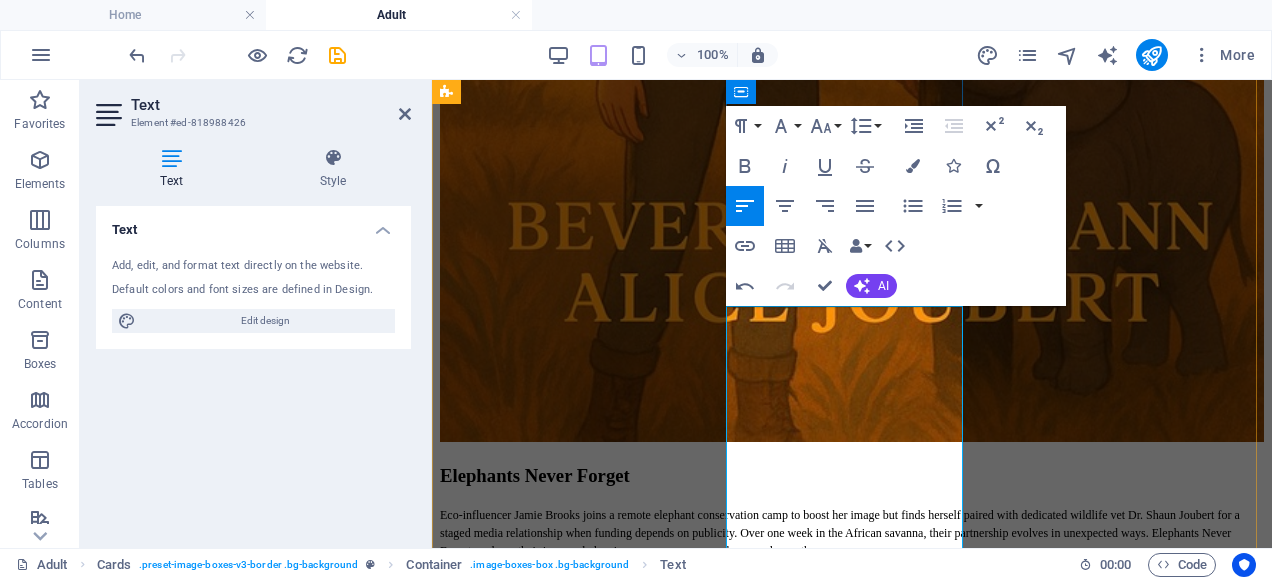 click on "Step into one of the world's most ancient and awe-inspiring landscapes with A Field Guide to the Namib Desert. This richly illustrated and accessible guide introduces readers to the remarkable flora, fauna, and ecosystems of Namibia's desert heart. From the elusive Cape fox and the charismatic meerkat to the resilient Welwitschia and shimmering desert beetles, each section provides ultra-realistic visuals, detailed descriptions, habitat insights, and fascinating behavioral facts. Designed for nature lovers, students, travelers, and conservationists alike, this A5 guide balances scientific accuracy with visual storytelling. It celebrates the intricate beauty and adaptations of life that thrive under extreme conditions—making it a must-have companion for anyone exploring or studying the Namib Desert. Whether you're planning a visit, conducting research, or simply curious about desert biodiversity, this guide brings the silent sands of Namibia to vivid, unforgettable life." at bounding box center [852, 16409] 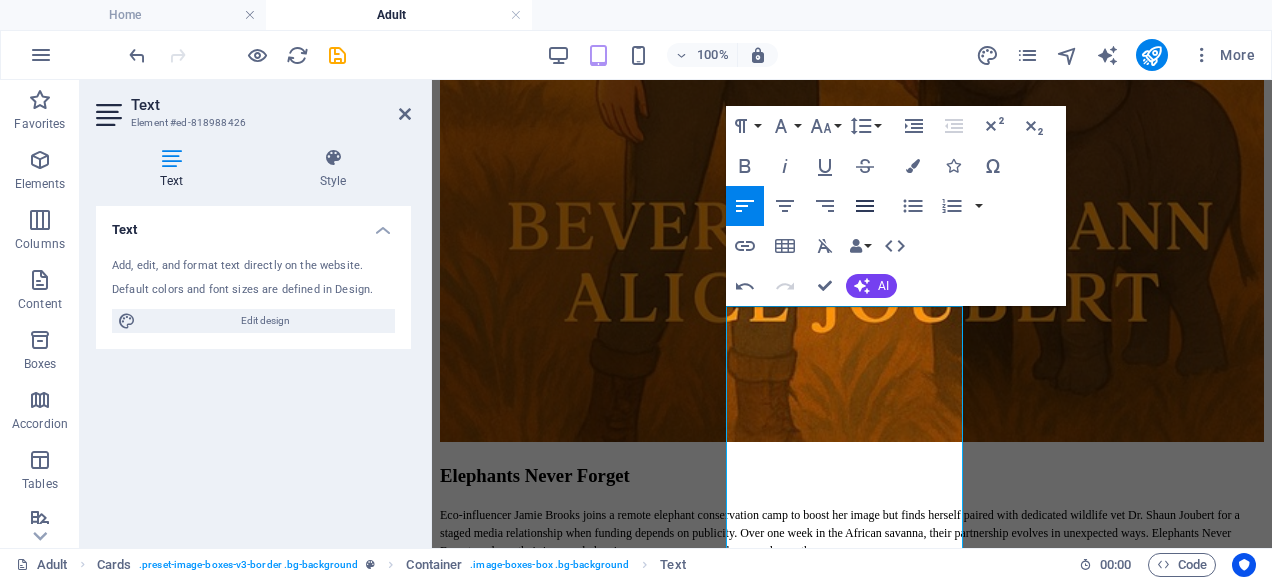 click 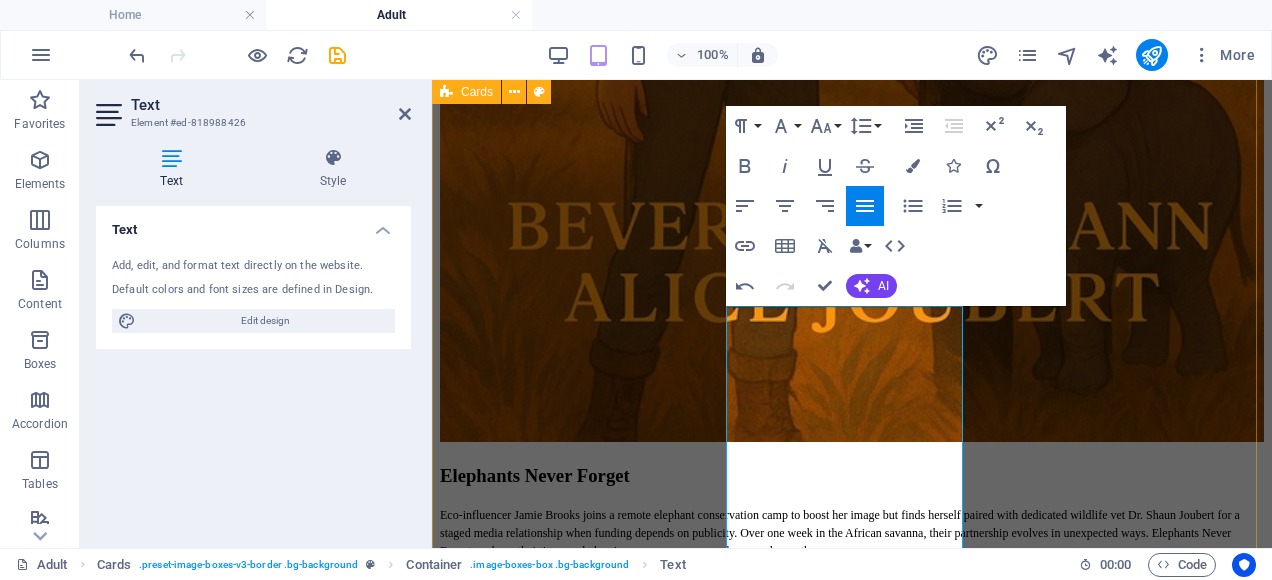 click on "Stargazing at Sossusvlei Disgraced astrophysicist Lerato Mokoena flees to Sossusvlei's Desert Eye Eco-Lodge, seeking anonymity beneath the Namib sky. There she meets Adam Brandt, a wildlife photographer chasing silence. Guiding guests through meteors and constellations, they connect—until a viral post drags Lerato's scandal back into the spotlight. Forced to confront fear, betrayal, and others' narratives, she reclaims her voice, choosing wonder over shame. Adam returns, patient and steadfast, and together they found a humble observatory called The Light We Choose, inviting children and wanderers to look up. In desert hush, love, purpose and forgiveness realign their orbits again. Toward shared healing under stars. https://books2read.com/u/mvw02e   A Field Guide to the Namib Desert https://books2read.com/u/31AALw New book coming soon Watch this space for new books coming soon." at bounding box center (852, 15352) 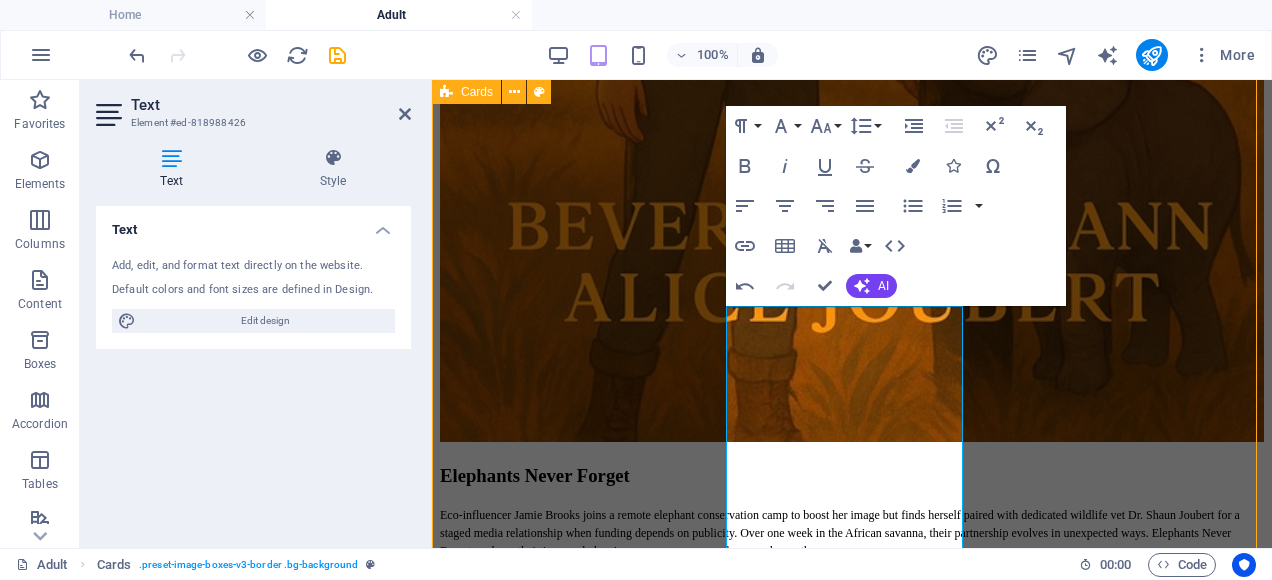 click on "Stargazing at Sossusvlei Disgraced astrophysicist Lerato Mokoena flees to Sossusvlei's Desert Eye Eco-Lodge, seeking anonymity beneath the Namib sky. There she meets Adam Brandt, a wildlife photographer chasing silence. Guiding guests through meteors and constellations, they connect—until a viral post drags Lerato's scandal back into the spotlight. Forced to confront fear, betrayal, and others' narratives, she reclaims her voice, choosing wonder over shame. Adam returns, patient and steadfast, and together they found a humble observatory called The Light We Choose, inviting children and wanderers to look up. In desert hush, love, purpose and forgiveness realign their orbits again. Toward shared healing under stars. https://books2read.com/u/mvw02e   A Field Guide to the Namib Desert https://books2read.com/u/31AALw New book coming soon Watch this space for new books coming soon." at bounding box center [852, 15352] 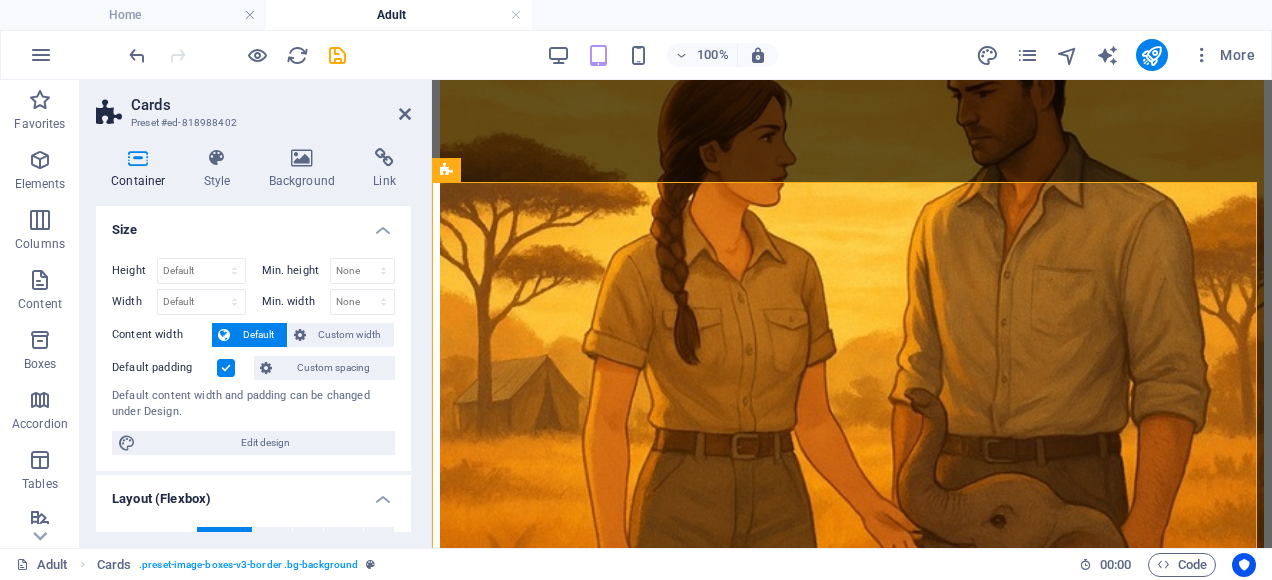 scroll, scrollTop: 8951, scrollLeft: 0, axis: vertical 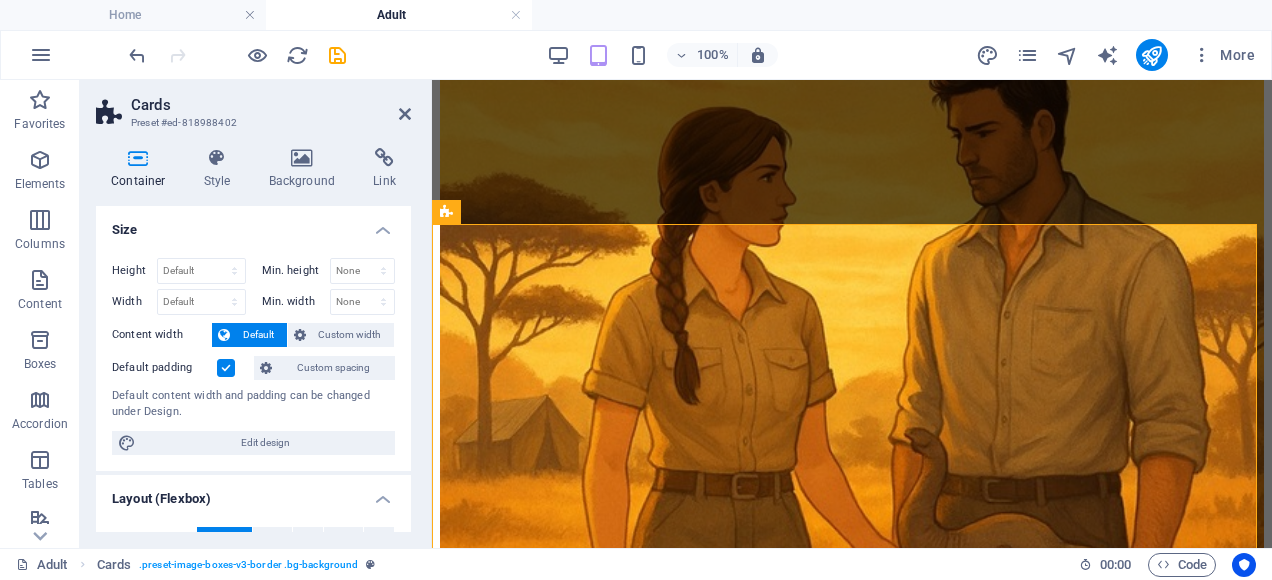 click on "Cards" at bounding box center (271, 105) 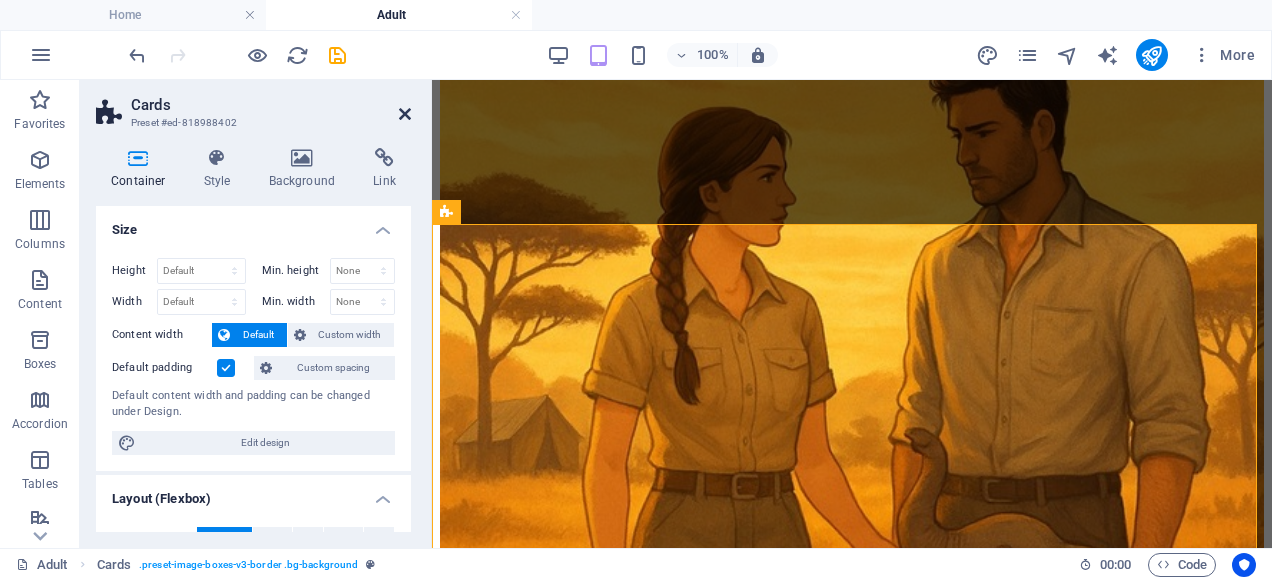 click at bounding box center (405, 114) 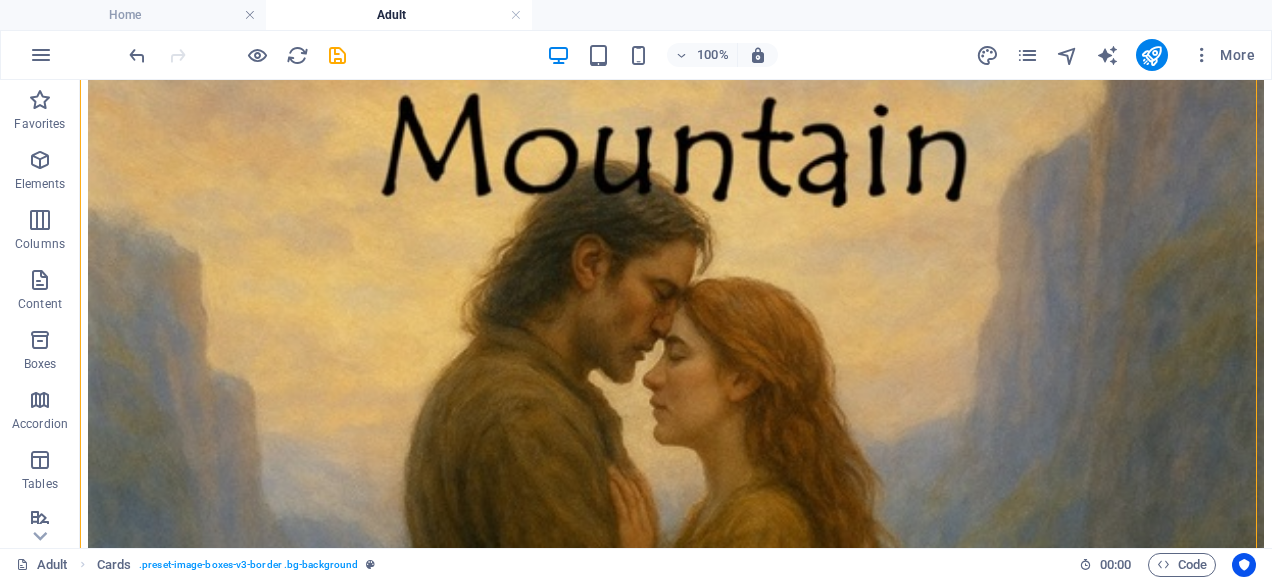scroll, scrollTop: 9200, scrollLeft: 0, axis: vertical 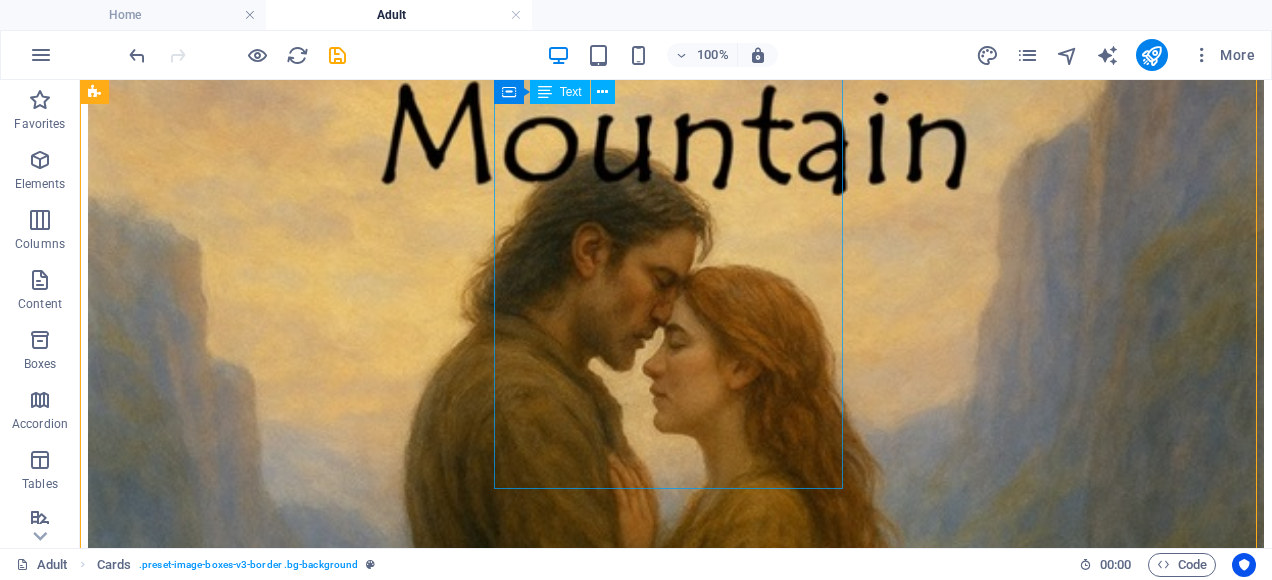 click on "Step into one of the world's most ancient and awe-inspiring landscapes with A Field Guide to the Namib Desert. This richly illustrated and accessible guide introduces readers to the remarkable flora, fauna, and ecosystems of Namibia's desert heart. From the elusive Cape fox and the charismatic meerkat to the resilient Welwitschia and shimmering desert beetles, each section provides ultra-realistic visuals, detailed descriptions, habitat insights, and fascinating behavioral facts. Designed for nature lovers, students, travelers, and conservationists alike, this A5 guide balances scientific accuracy with visual storytelling. It celebrates the intricate beauty and adaptations of life that thrive under extreme conditions—making it a must-have companion for anyone exploring or studying the Namib Desert. Whether you're planning a visit, conducting research, or simply curious about desert biodiversity, this guide brings the silent sands of Namibia to vivid, unforgettable life. https://books2read.com/u/31AALw" at bounding box center [676, 24903] 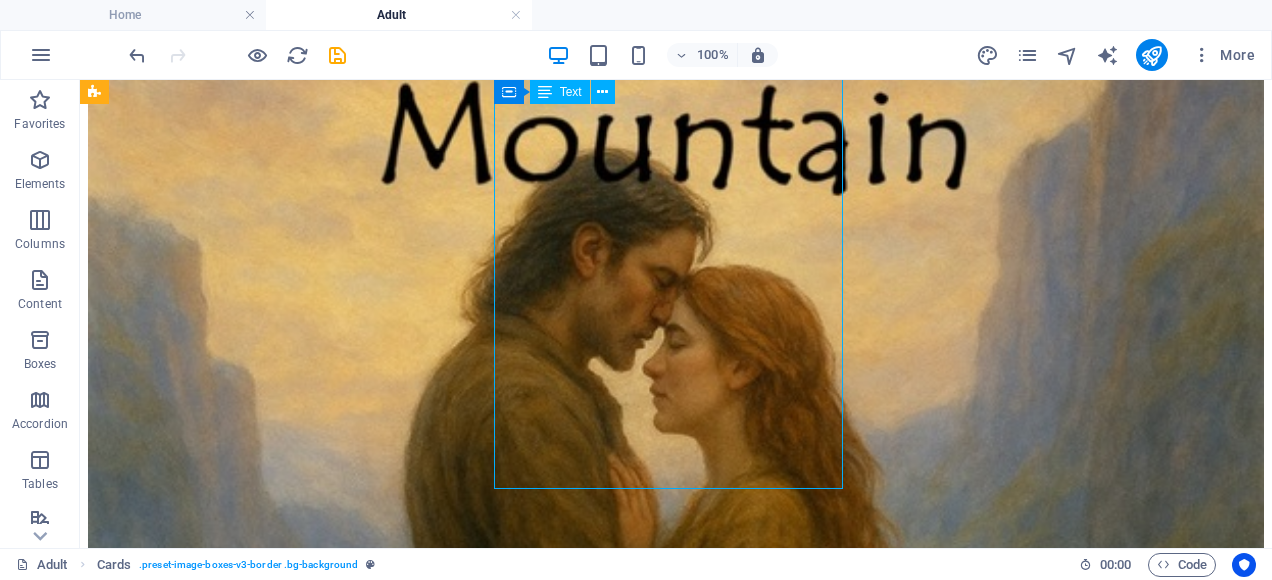 click on "Step into one of the world's most ancient and awe-inspiring landscapes with A Field Guide to the Namib Desert. This richly illustrated and accessible guide introduces readers to the remarkable flora, fauna, and ecosystems of Namibia's desert heart. From the elusive Cape fox and the charismatic meerkat to the resilient Welwitschia and shimmering desert beetles, each section provides ultra-realistic visuals, detailed descriptions, habitat insights, and fascinating behavioral facts. Designed for nature lovers, students, travelers, and conservationists alike, this A5 guide balances scientific accuracy with visual storytelling. It celebrates the intricate beauty and adaptations of life that thrive under extreme conditions—making it a must-have companion for anyone exploring or studying the Namib Desert. Whether you're planning a visit, conducting research, or simply curious about desert biodiversity, this guide brings the silent sands of Namibia to vivid, unforgettable life. https://books2read.com/u/31AALw" at bounding box center [676, 24903] 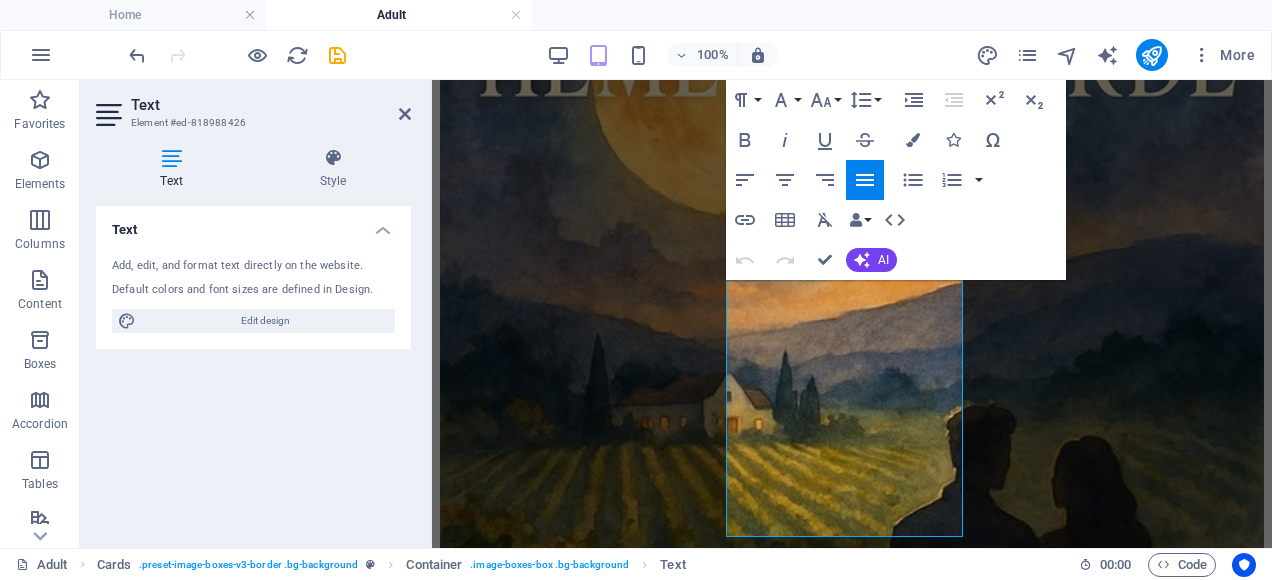 scroll, scrollTop: 10360, scrollLeft: 0, axis: vertical 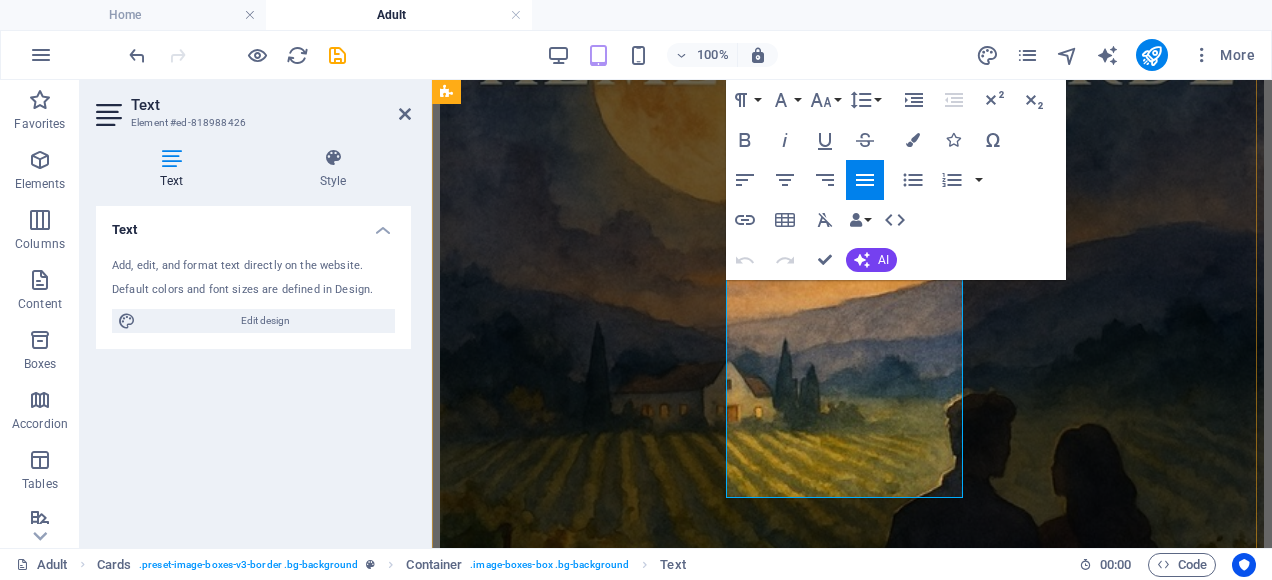 click at bounding box center (852, 15608) 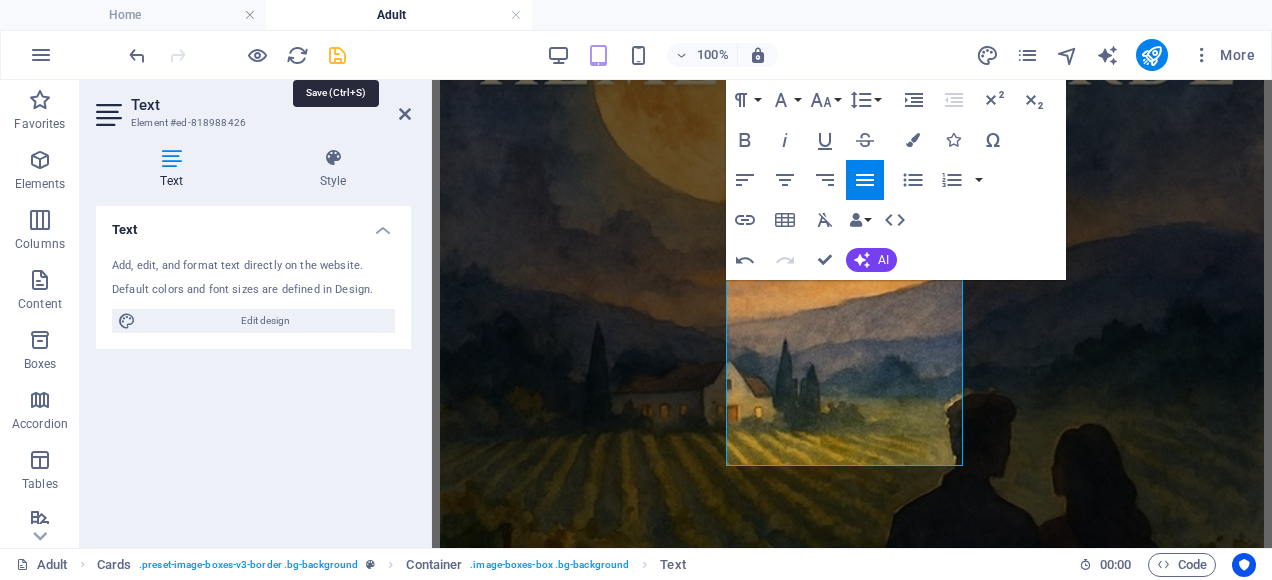 click at bounding box center (337, 55) 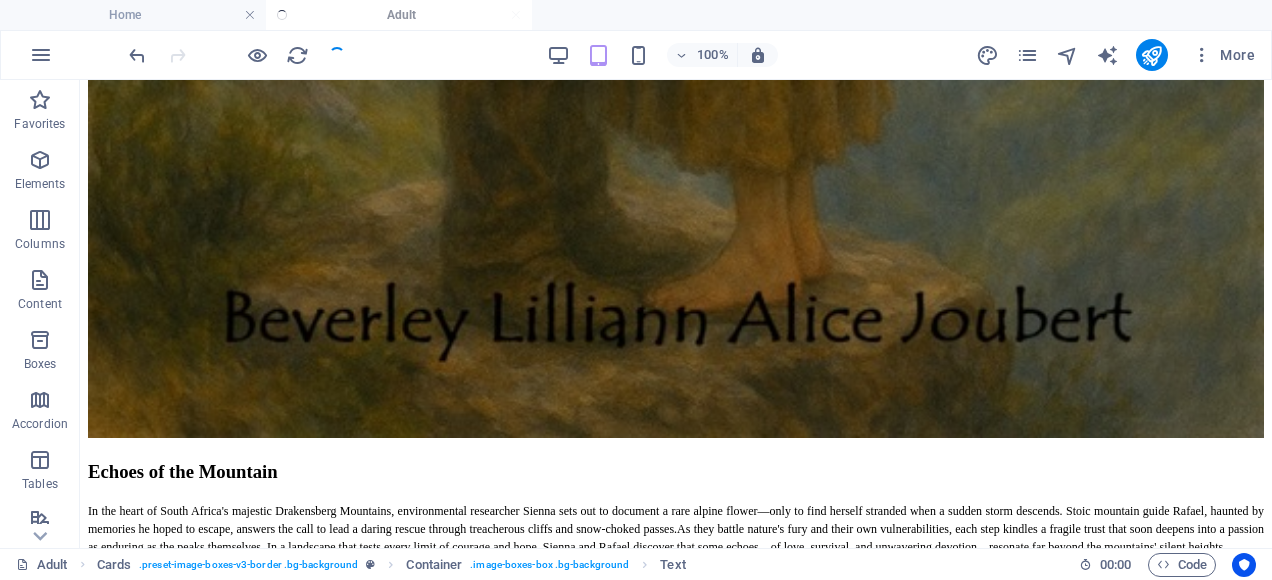 scroll, scrollTop: 9380, scrollLeft: 0, axis: vertical 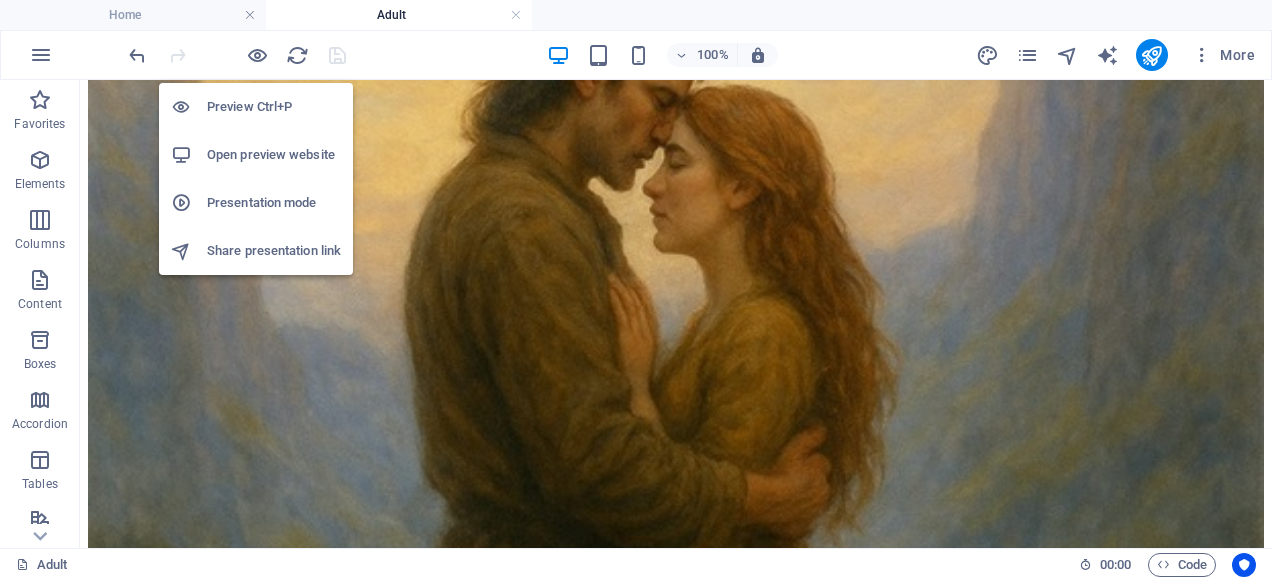 click on "Open preview website" at bounding box center [256, 155] 